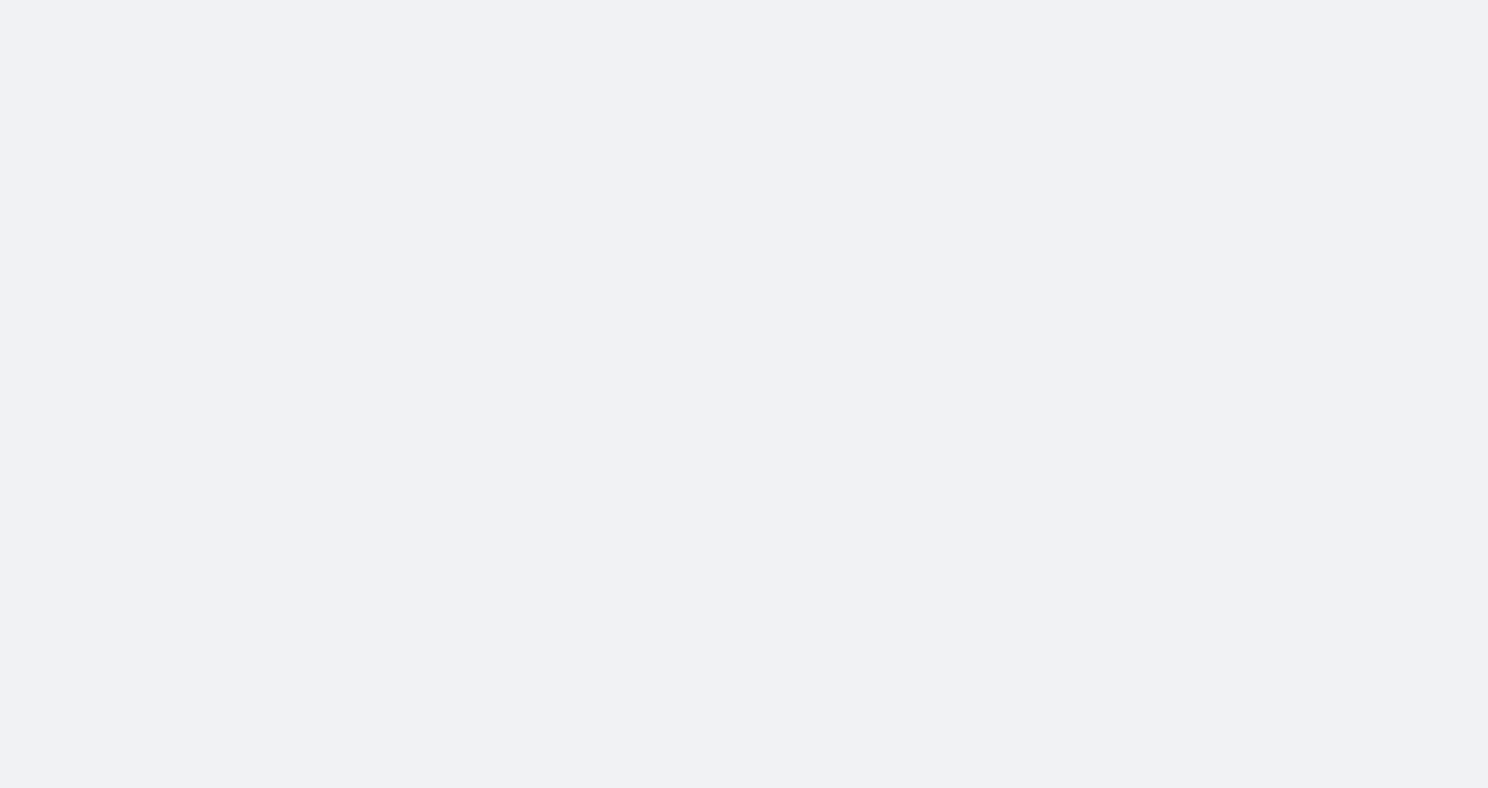 scroll, scrollTop: 0, scrollLeft: 0, axis: both 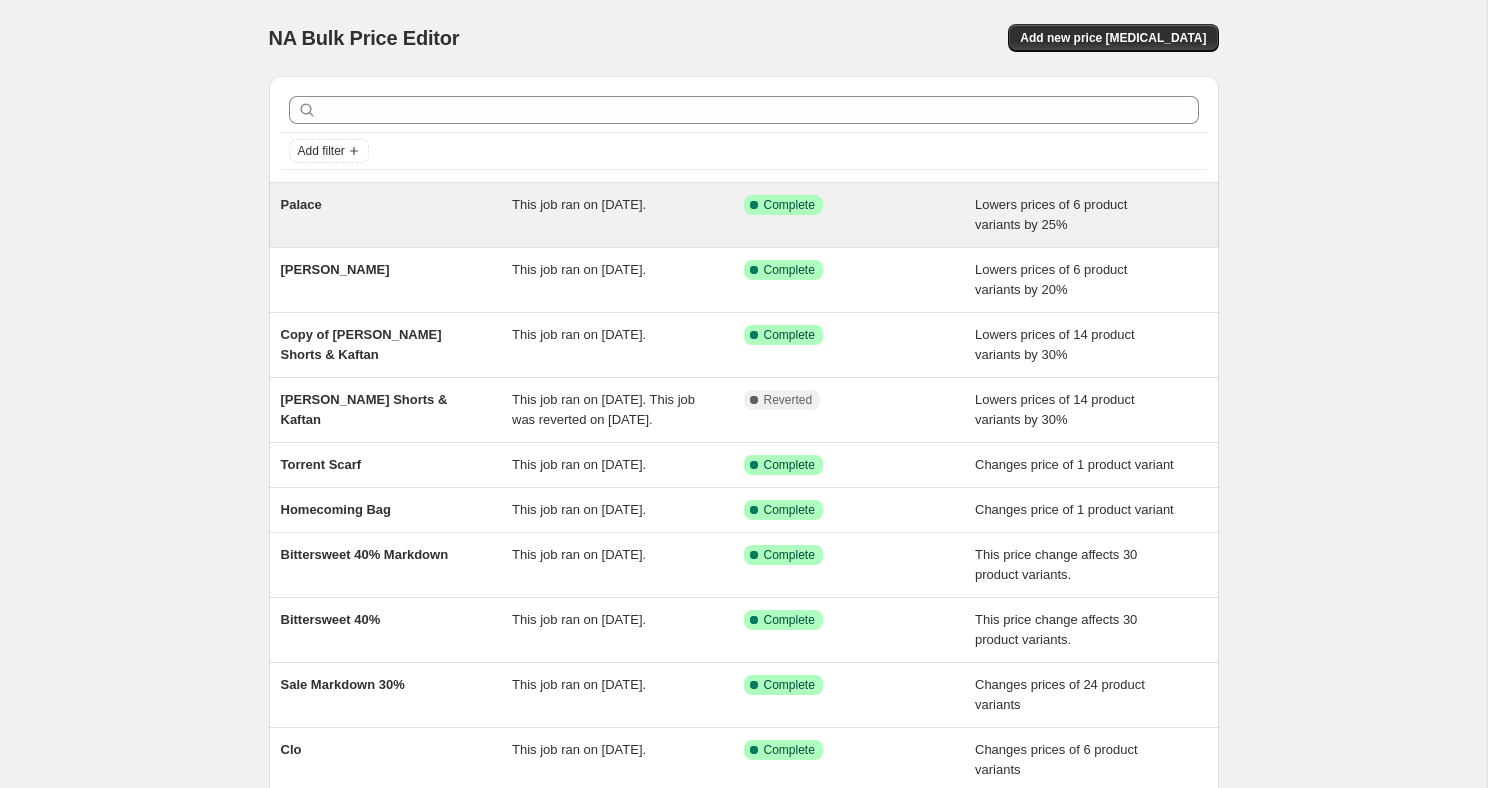 click on "This job ran on [DATE]." at bounding box center [628, 215] 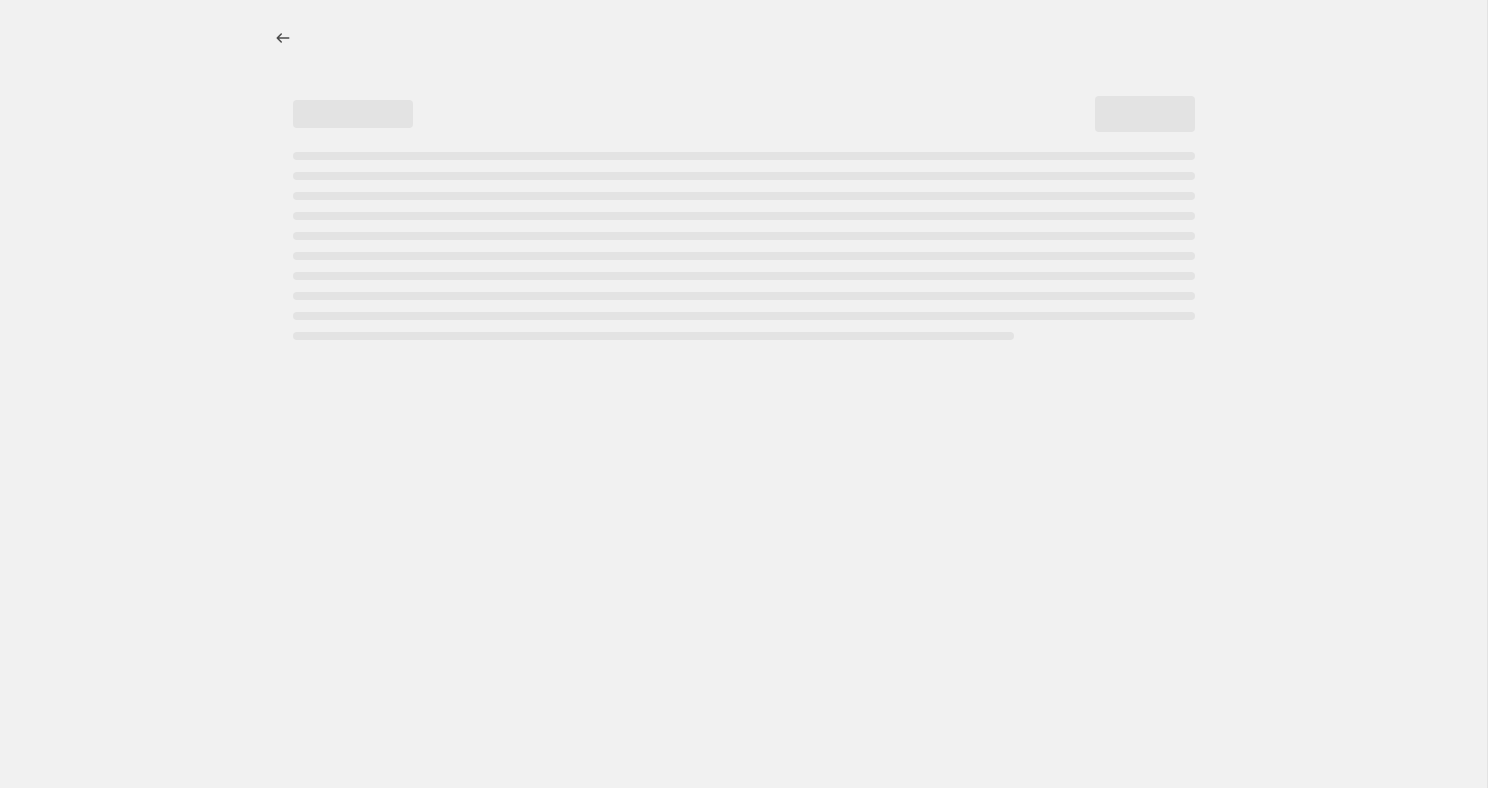 select on "percentage" 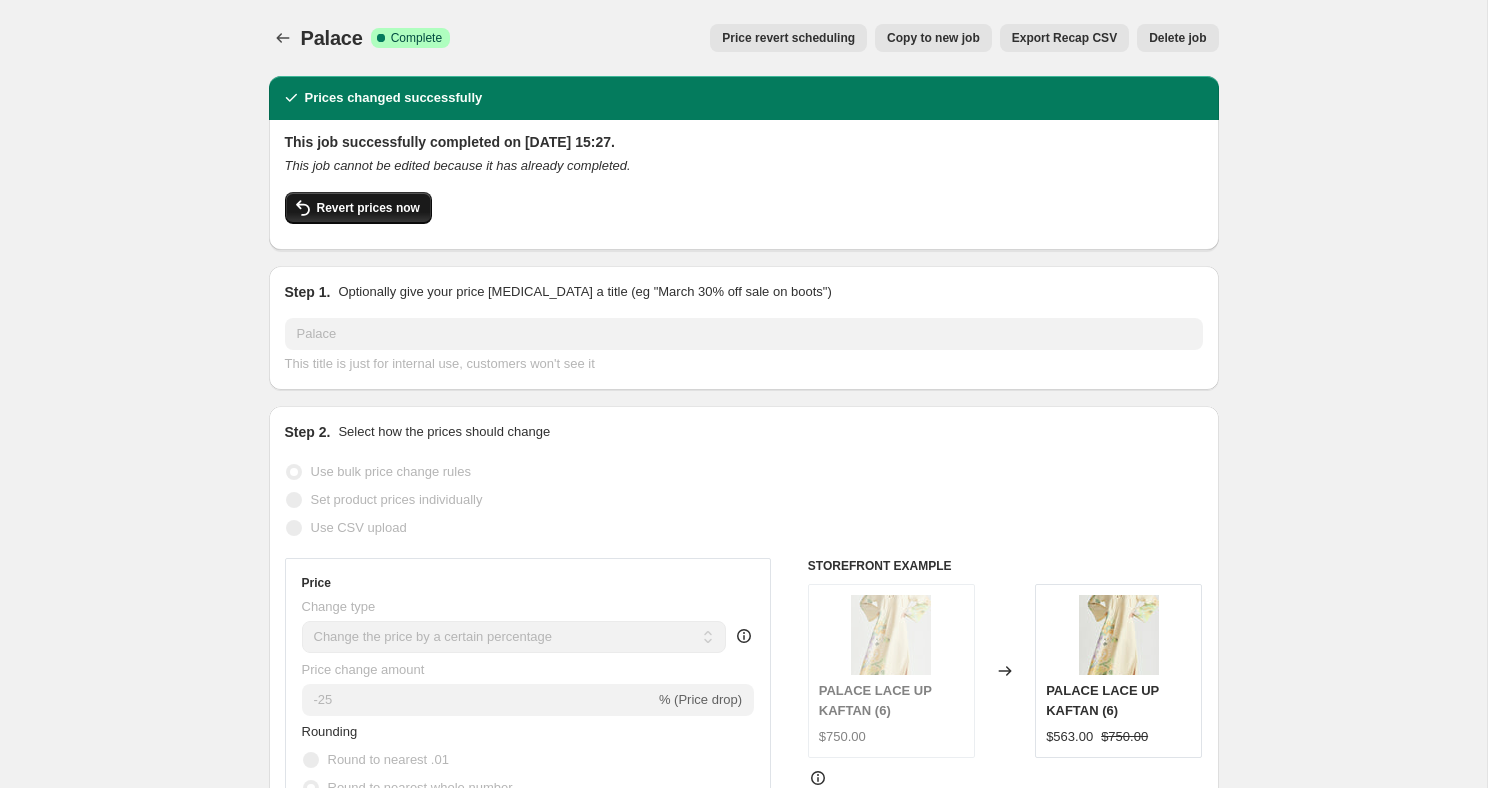 click on "Revert prices now" at bounding box center [368, 208] 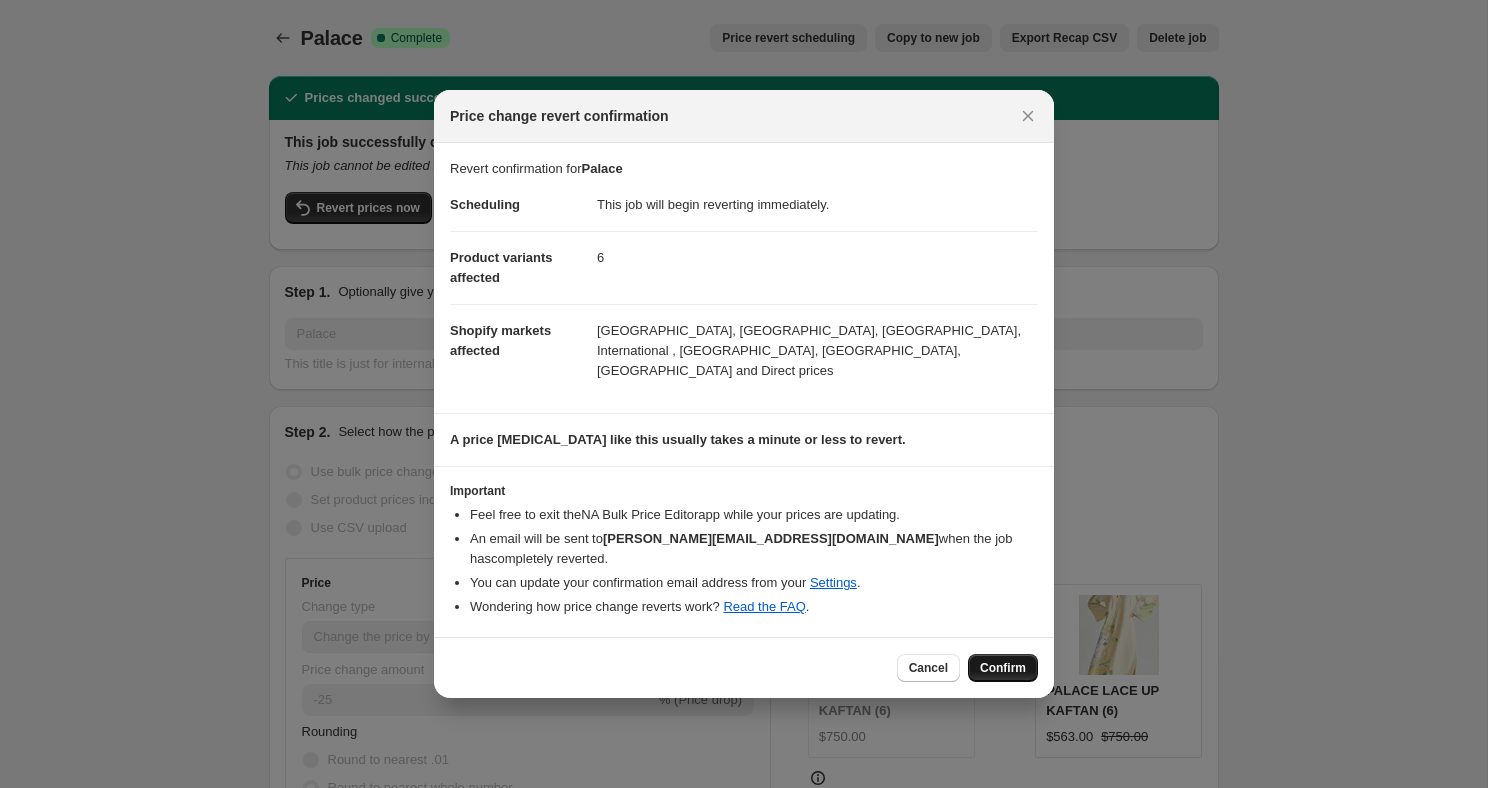 click on "Confirm" at bounding box center [1003, 668] 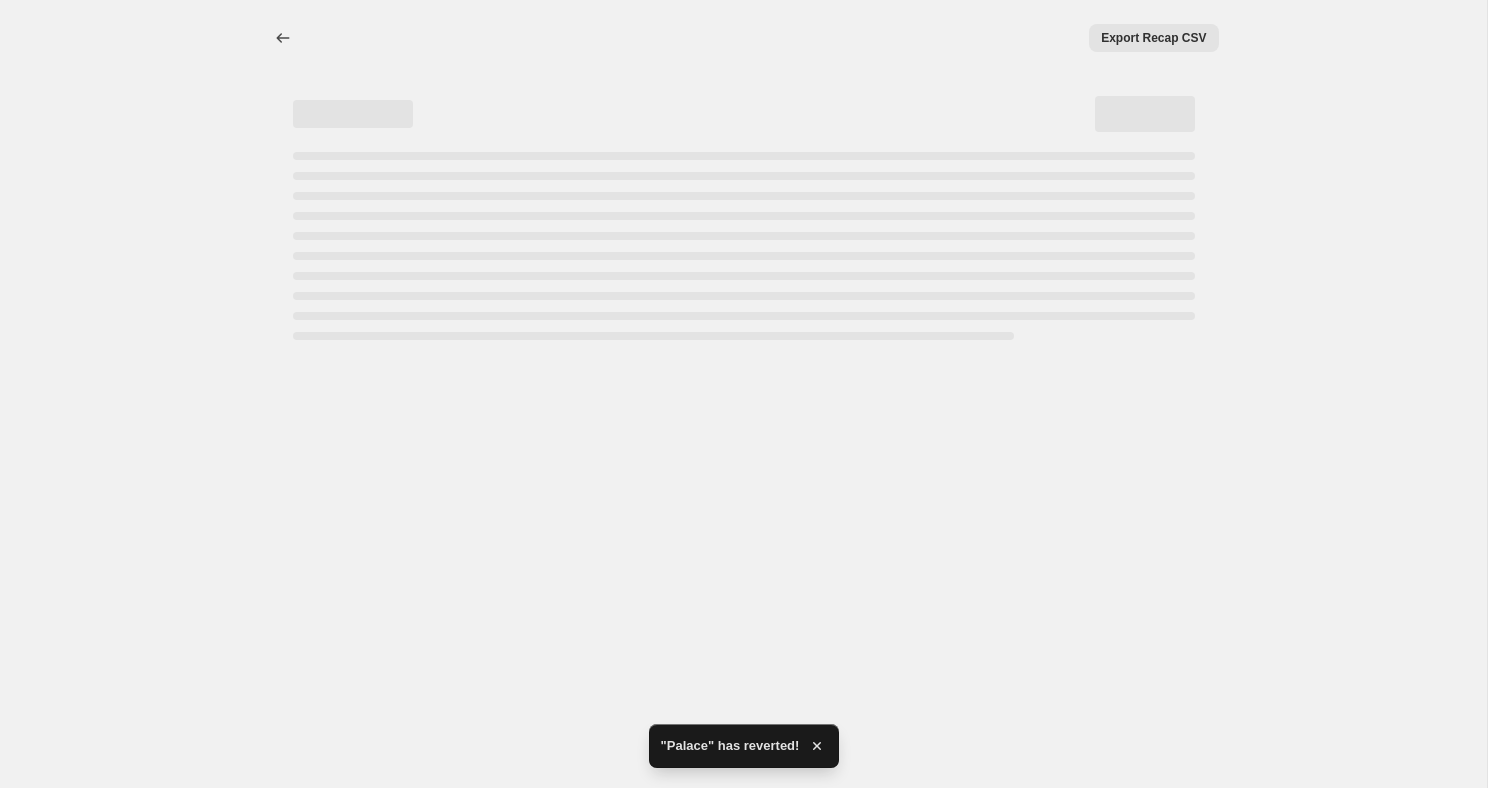 select on "percentage" 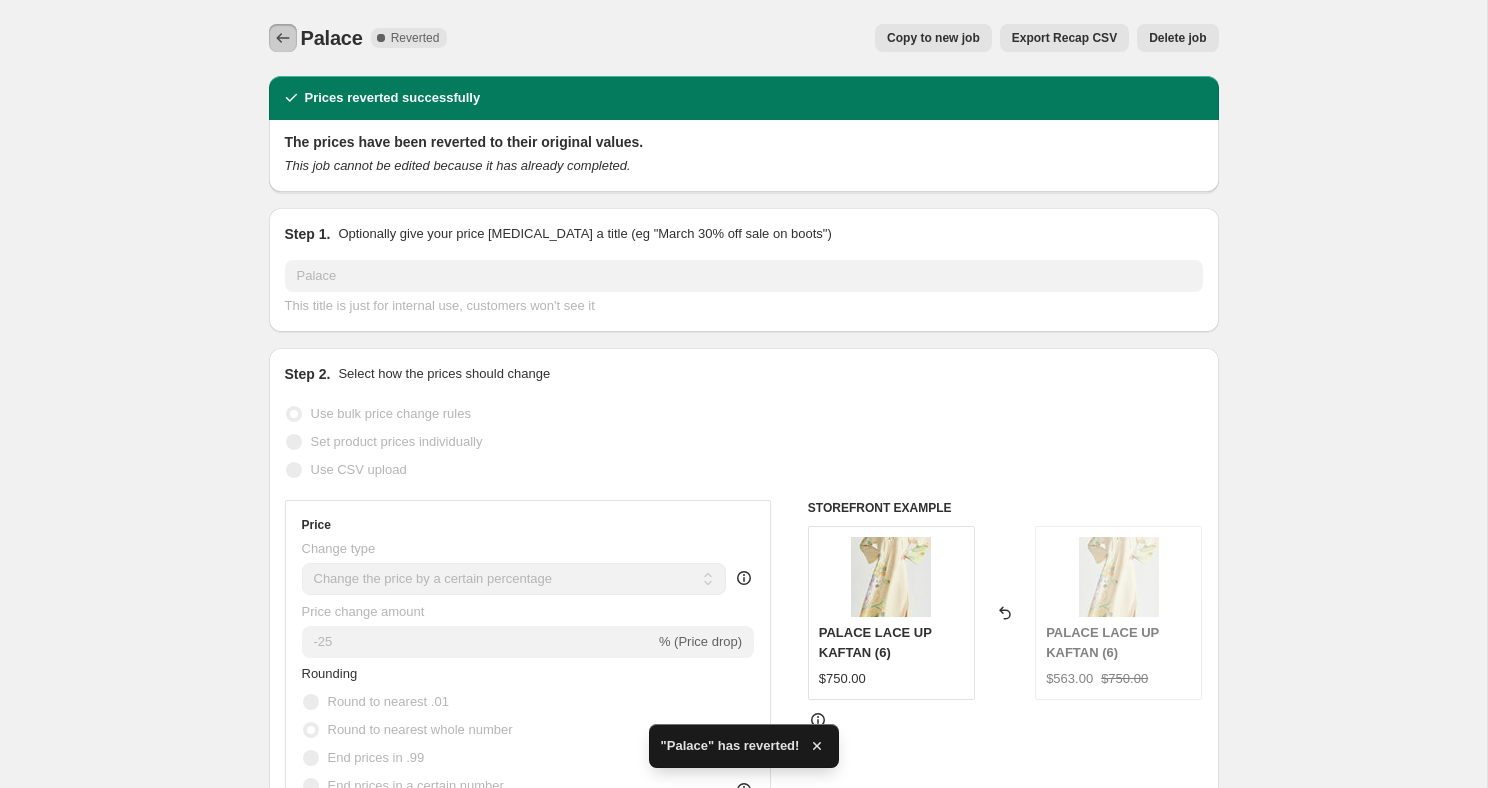 click 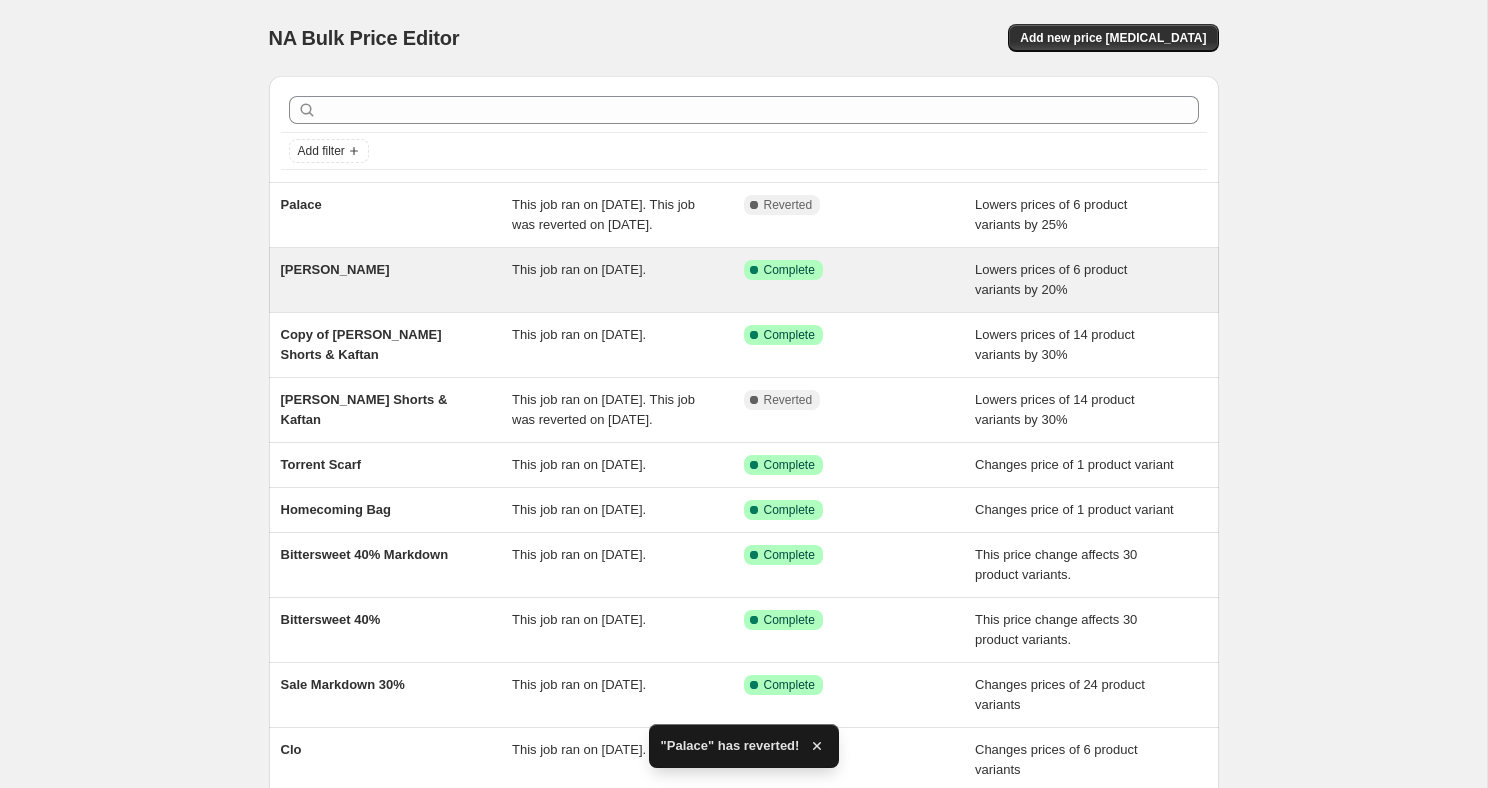 click on "[PERSON_NAME]" at bounding box center (335, 269) 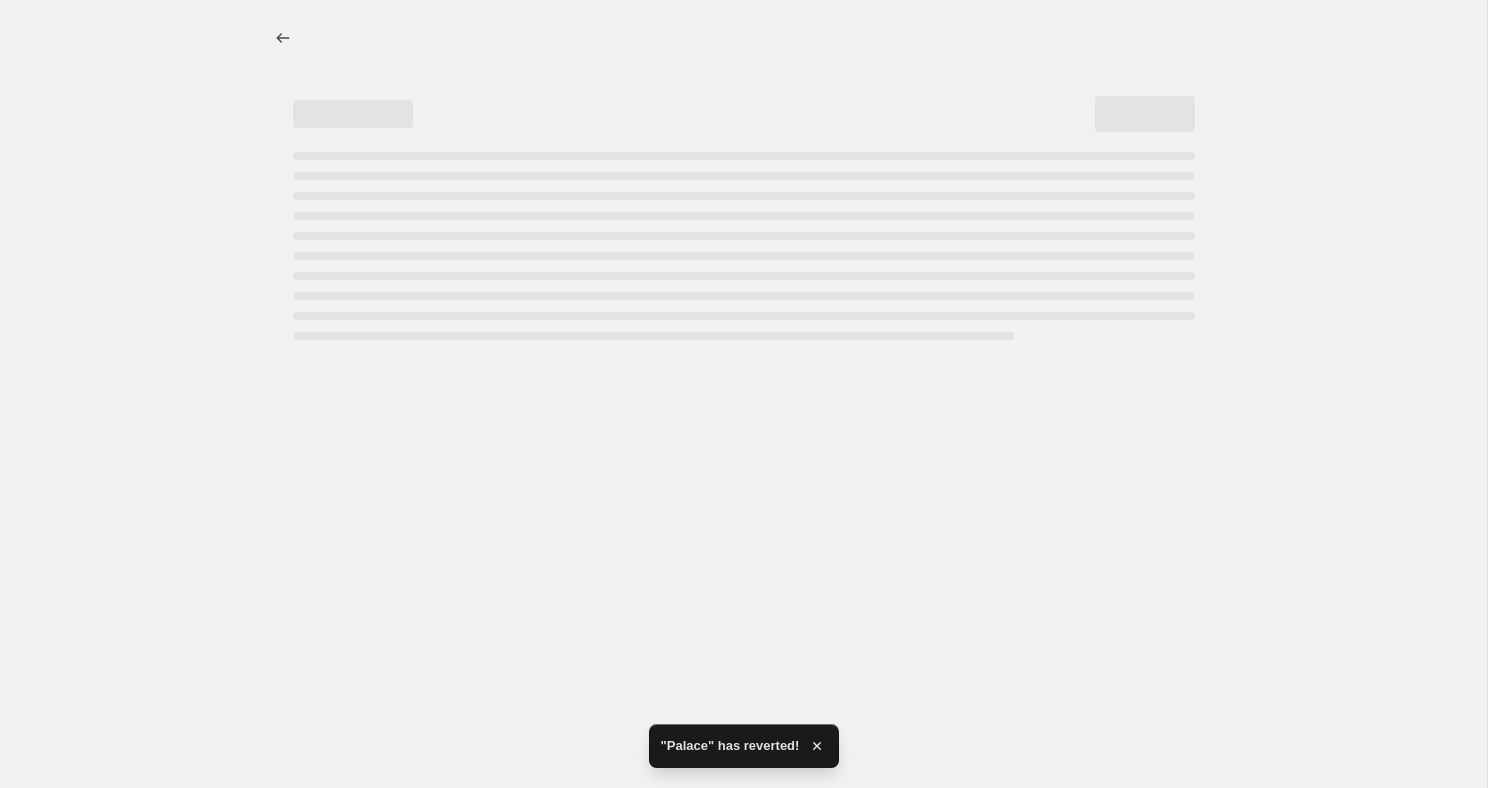 select on "percentage" 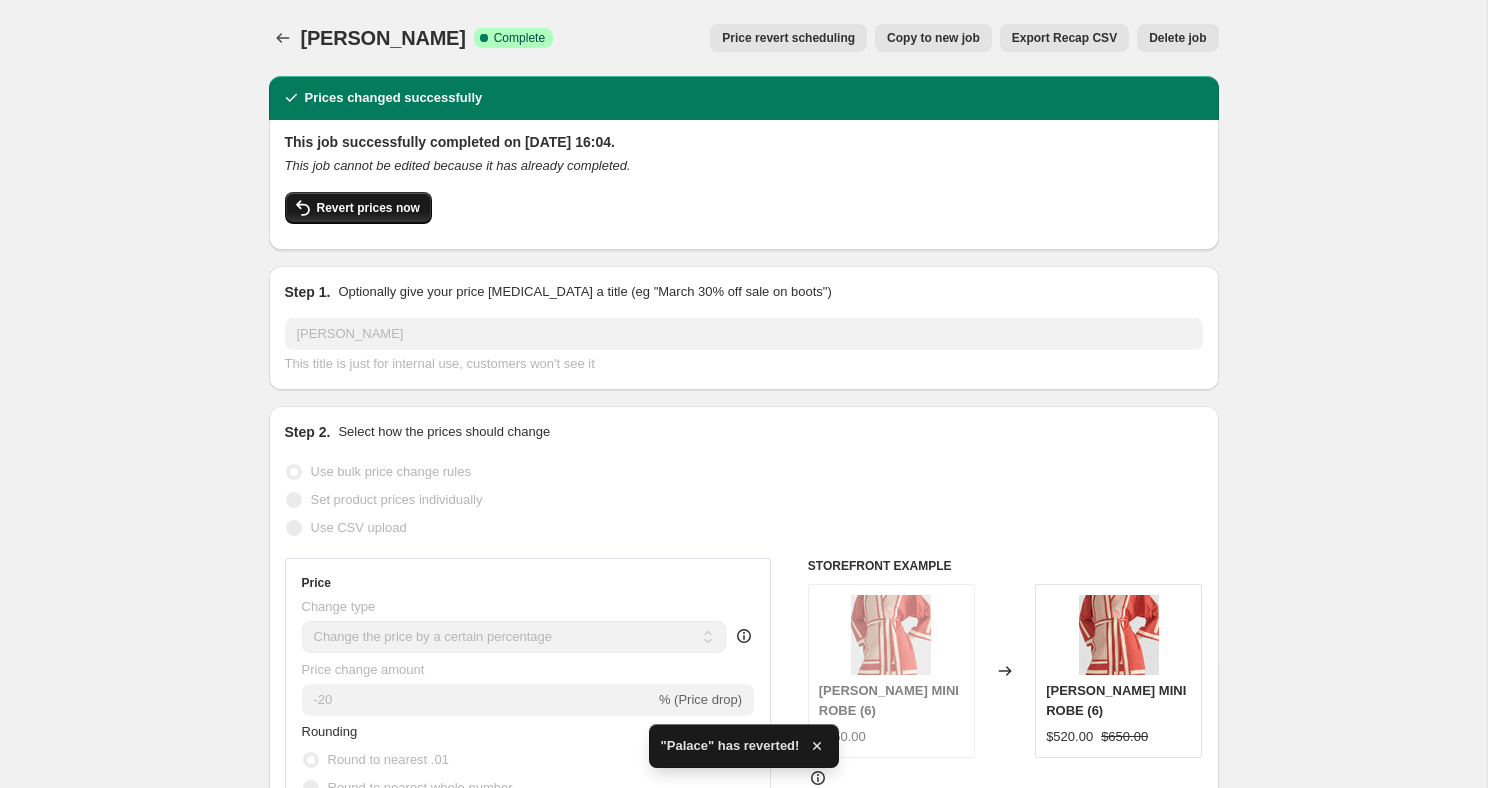 click on "Revert prices now" at bounding box center [368, 208] 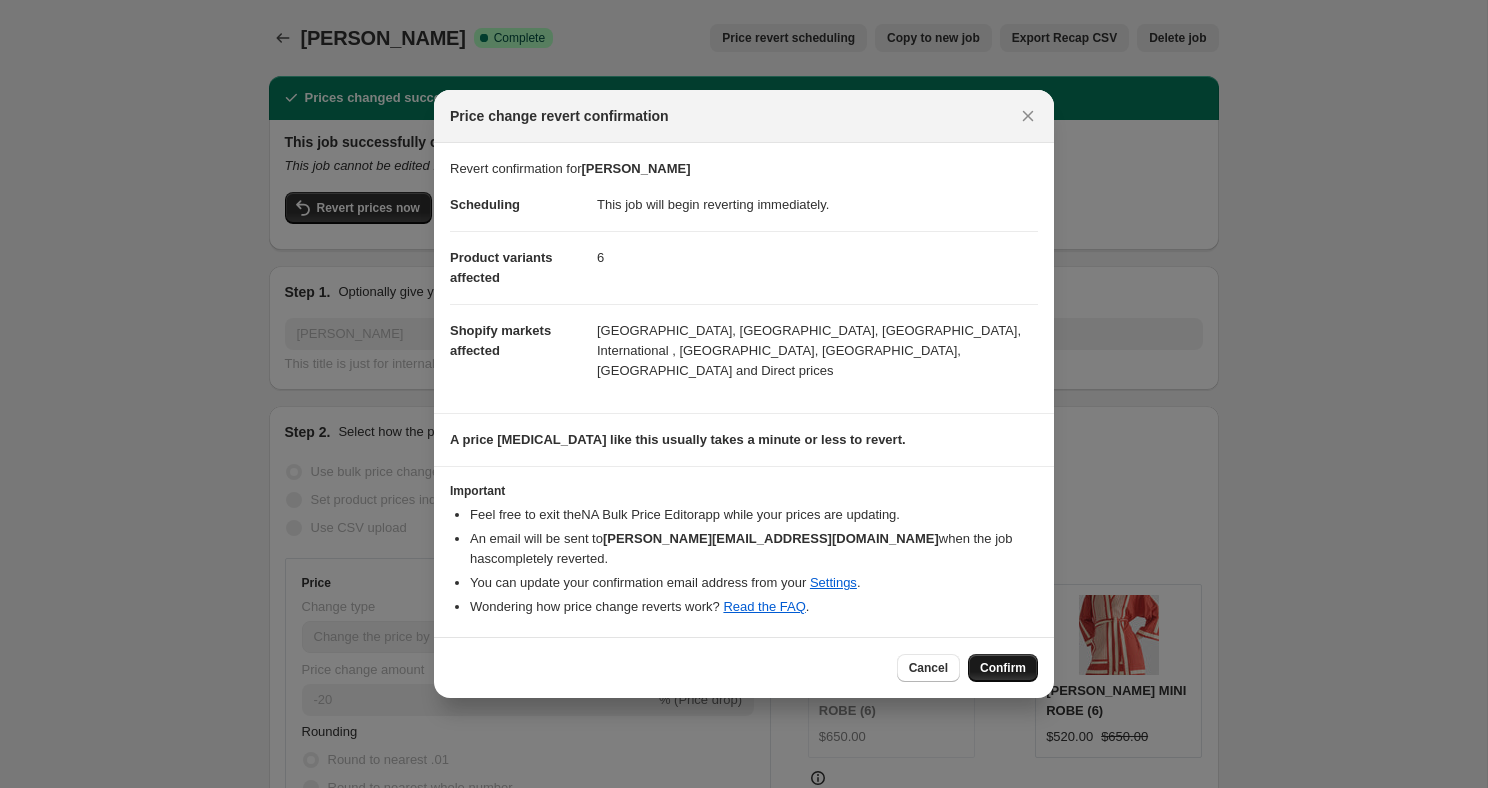 click on "Confirm" at bounding box center (1003, 668) 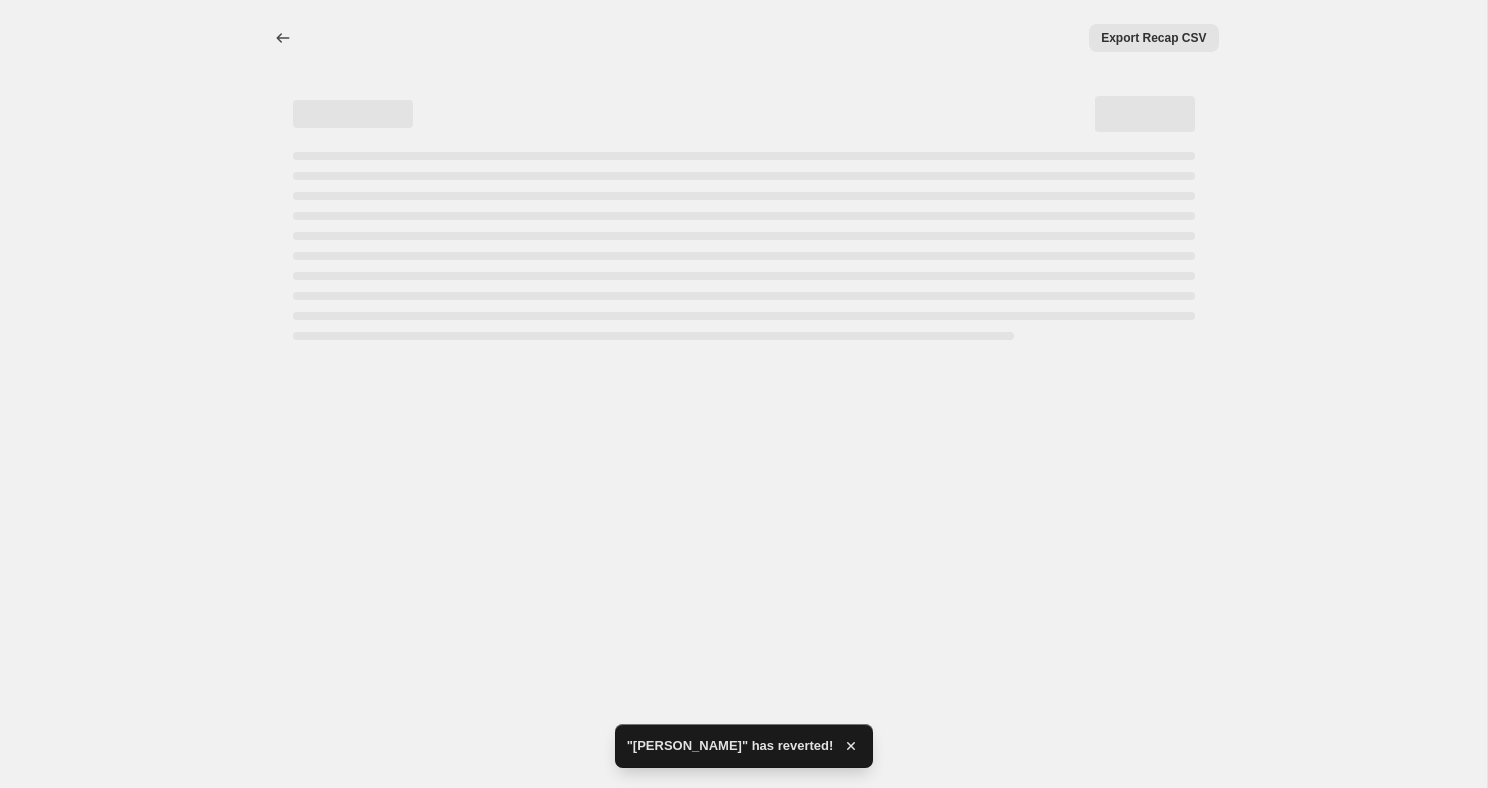 select on "percentage" 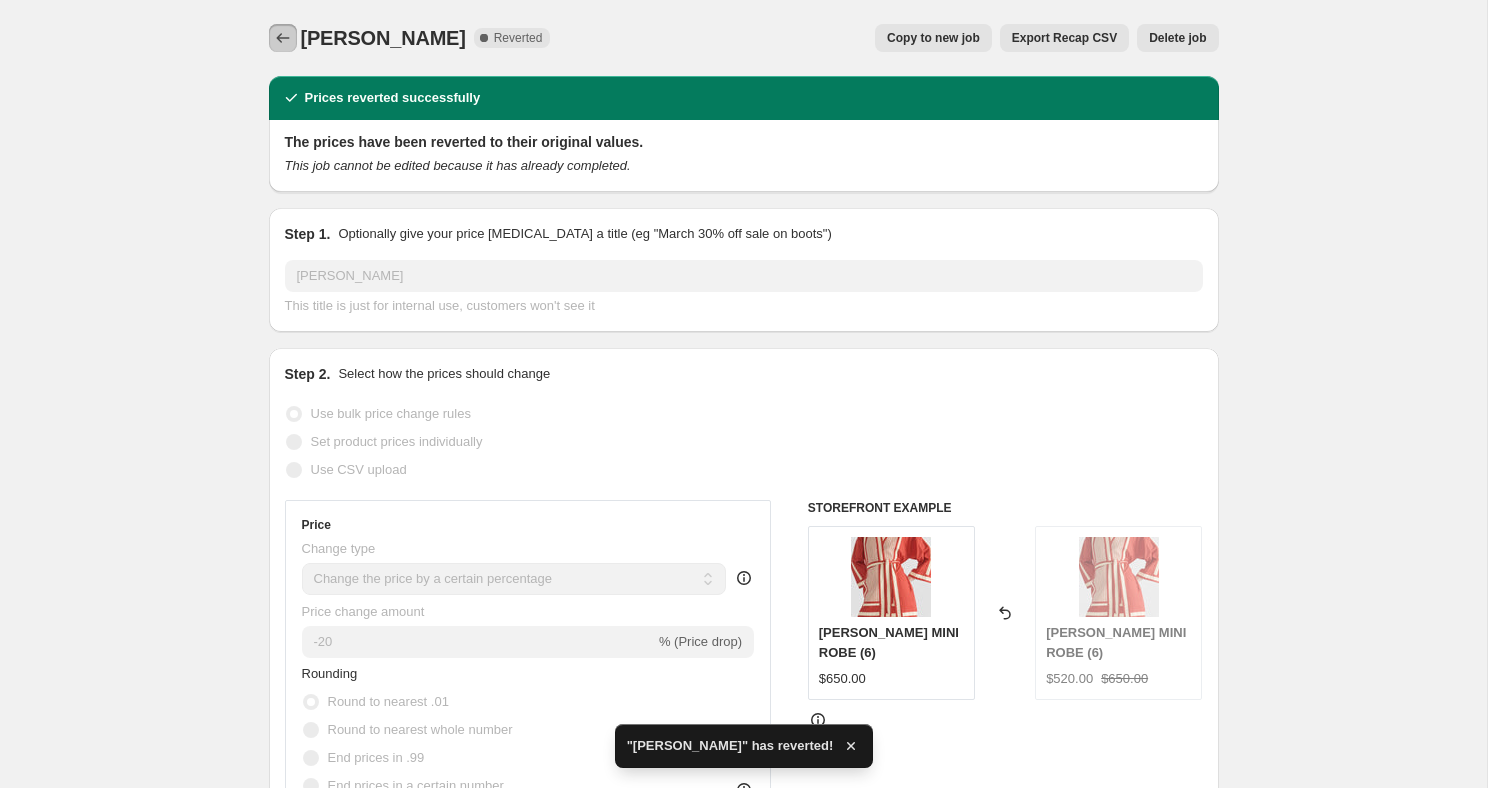 click 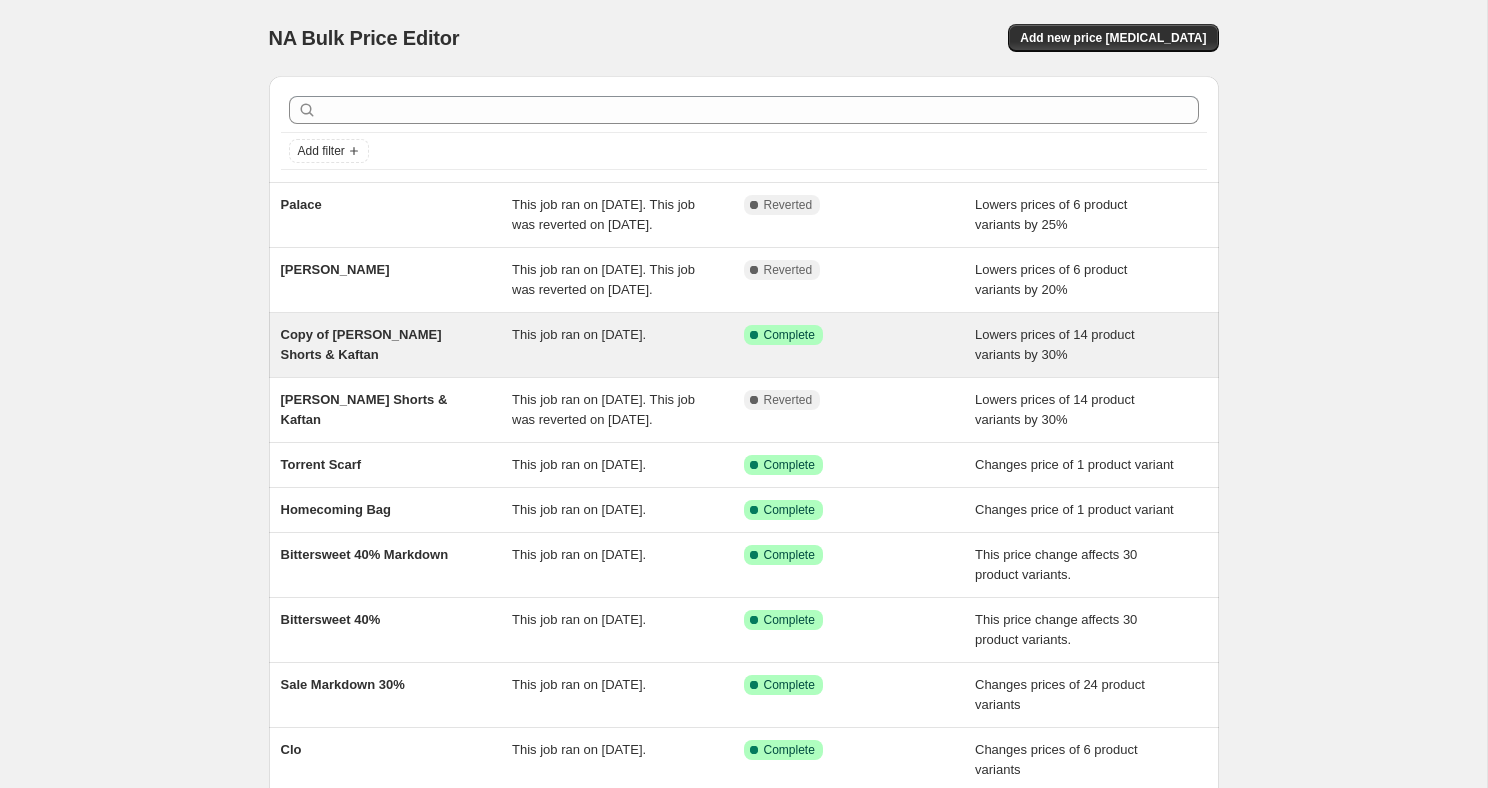 click on "Copy of [PERSON_NAME] Shorts & Kaftan" at bounding box center (397, 345) 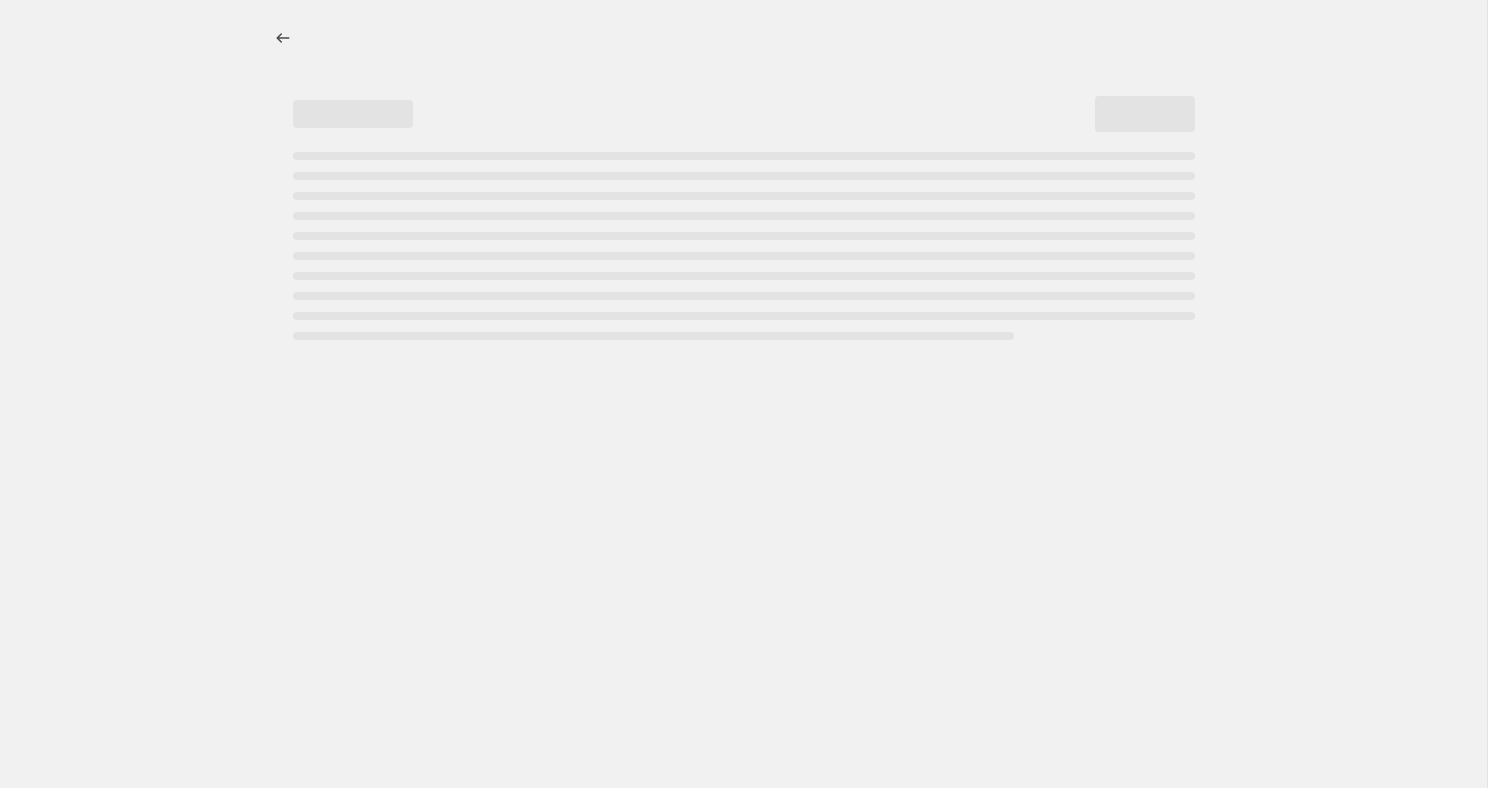 select on "percentage" 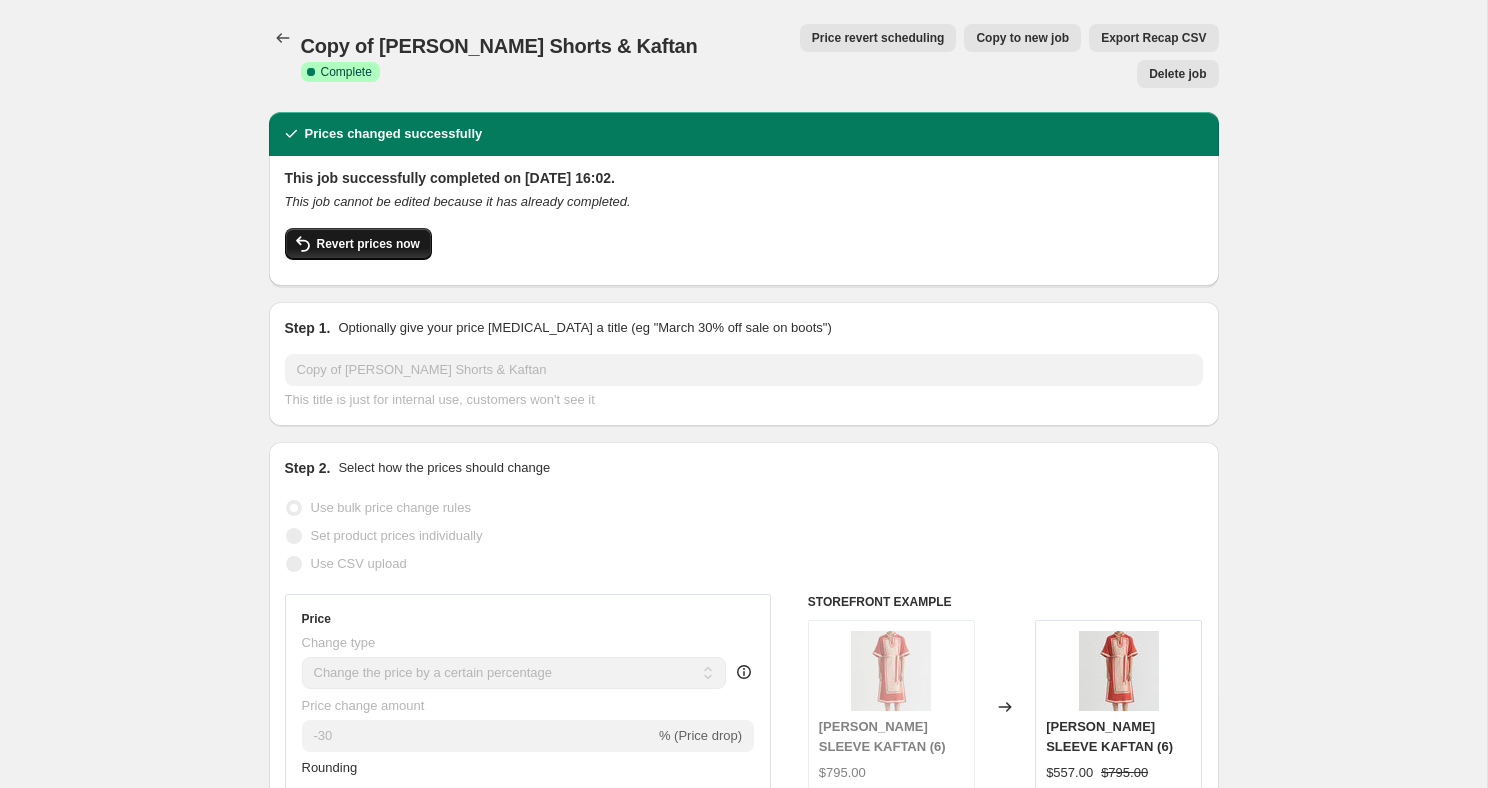 click on "Revert prices now" at bounding box center (368, 244) 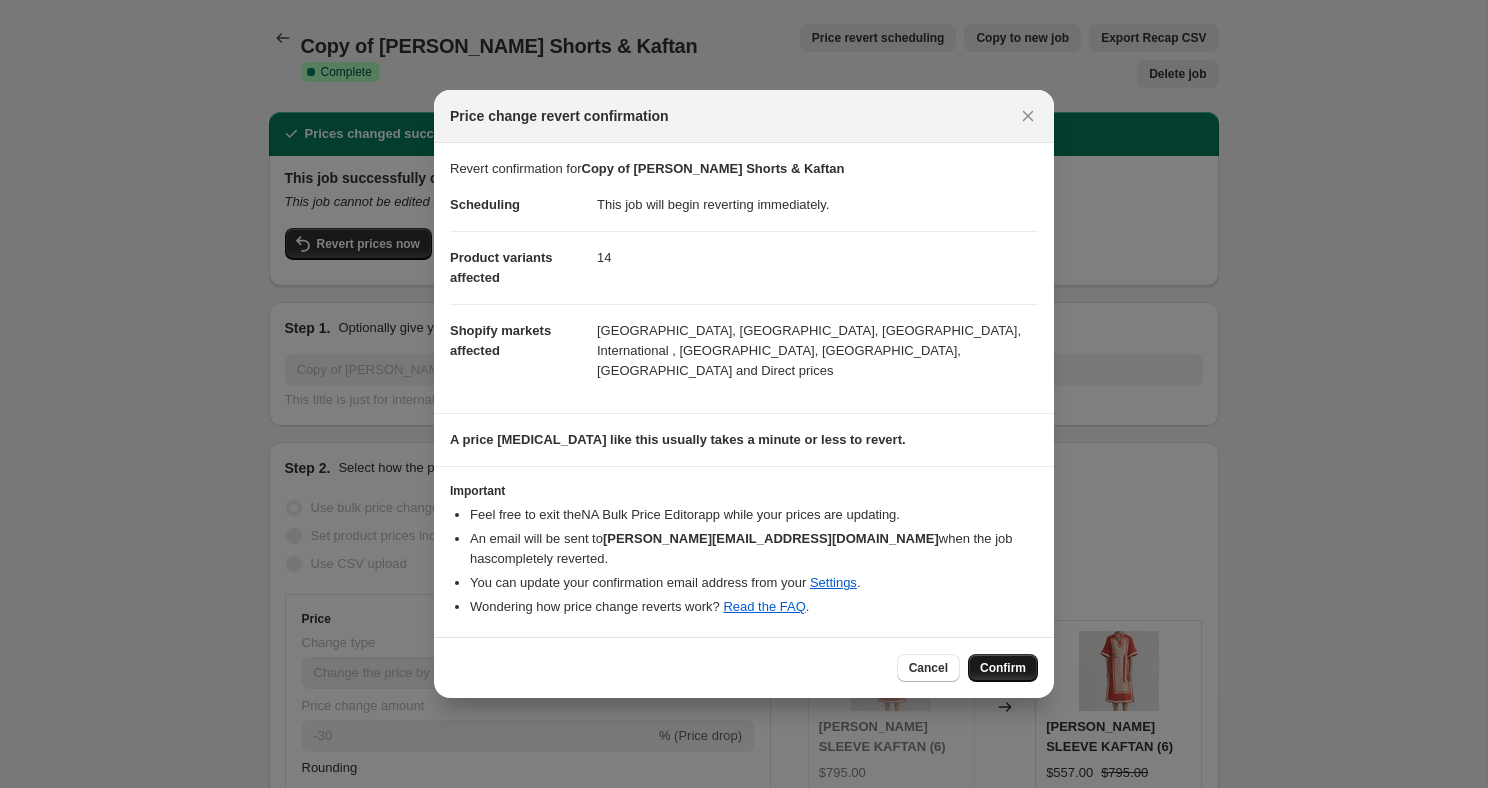 click on "Confirm" at bounding box center [1003, 668] 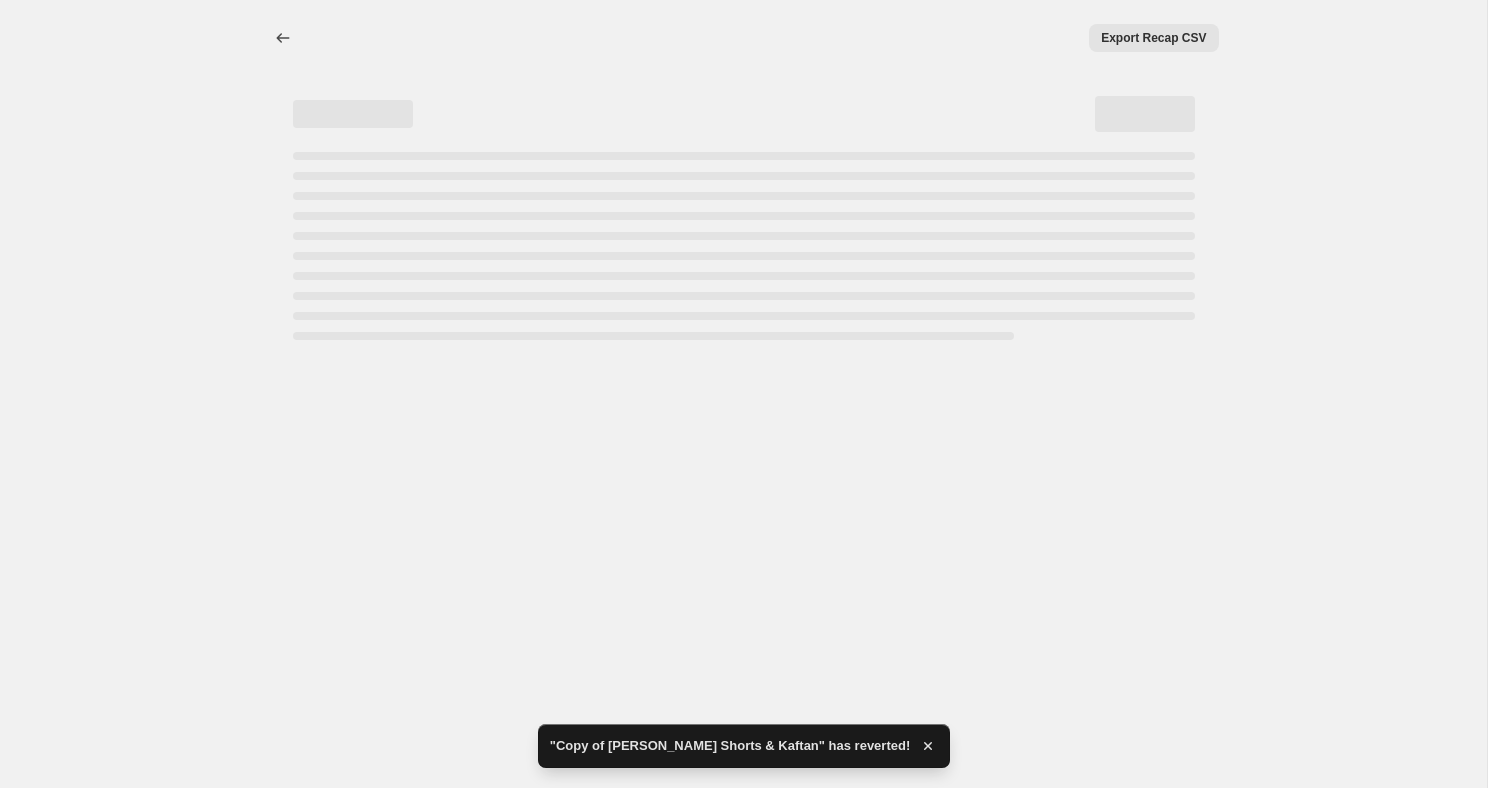 select on "percentage" 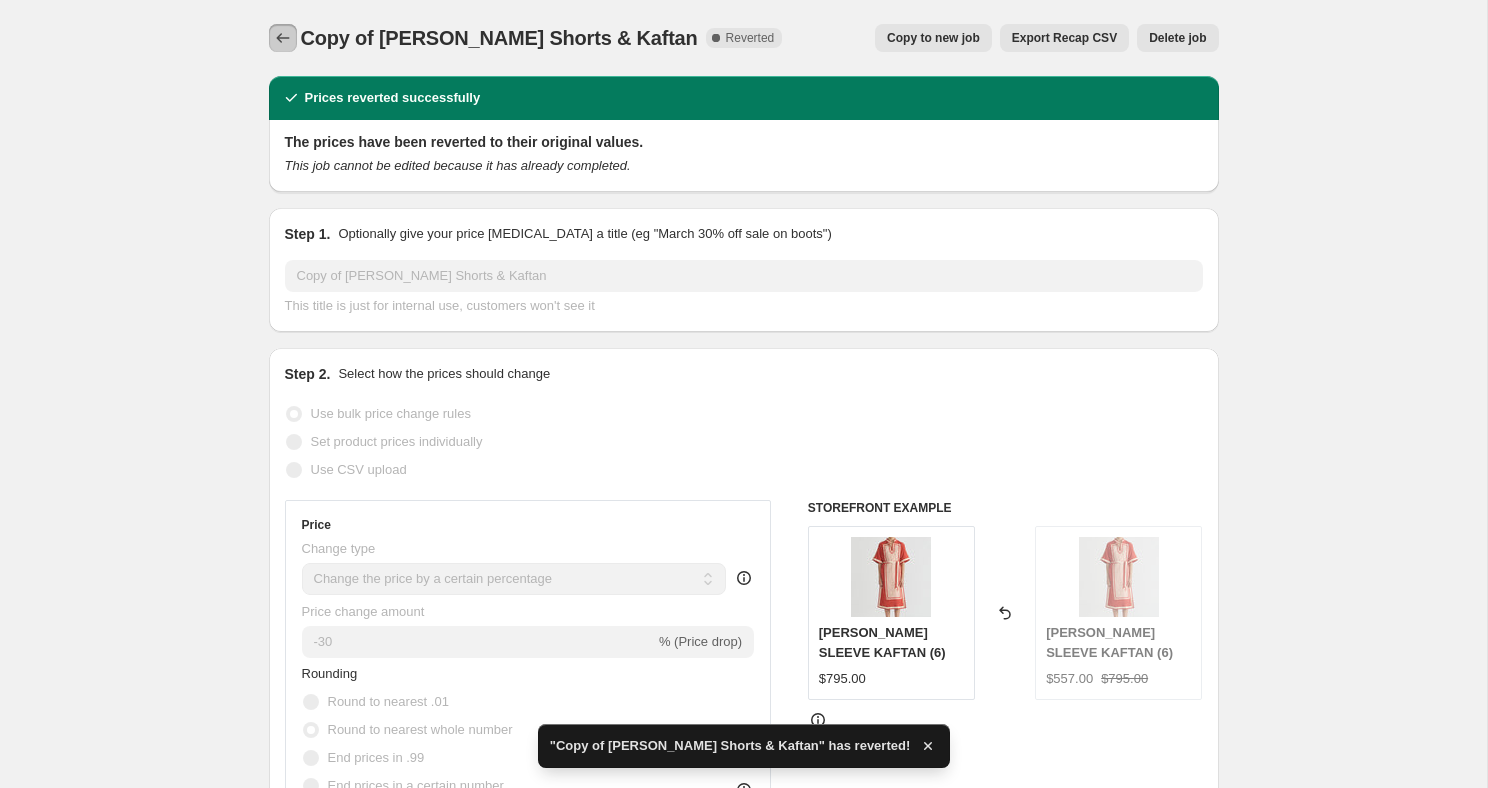 click 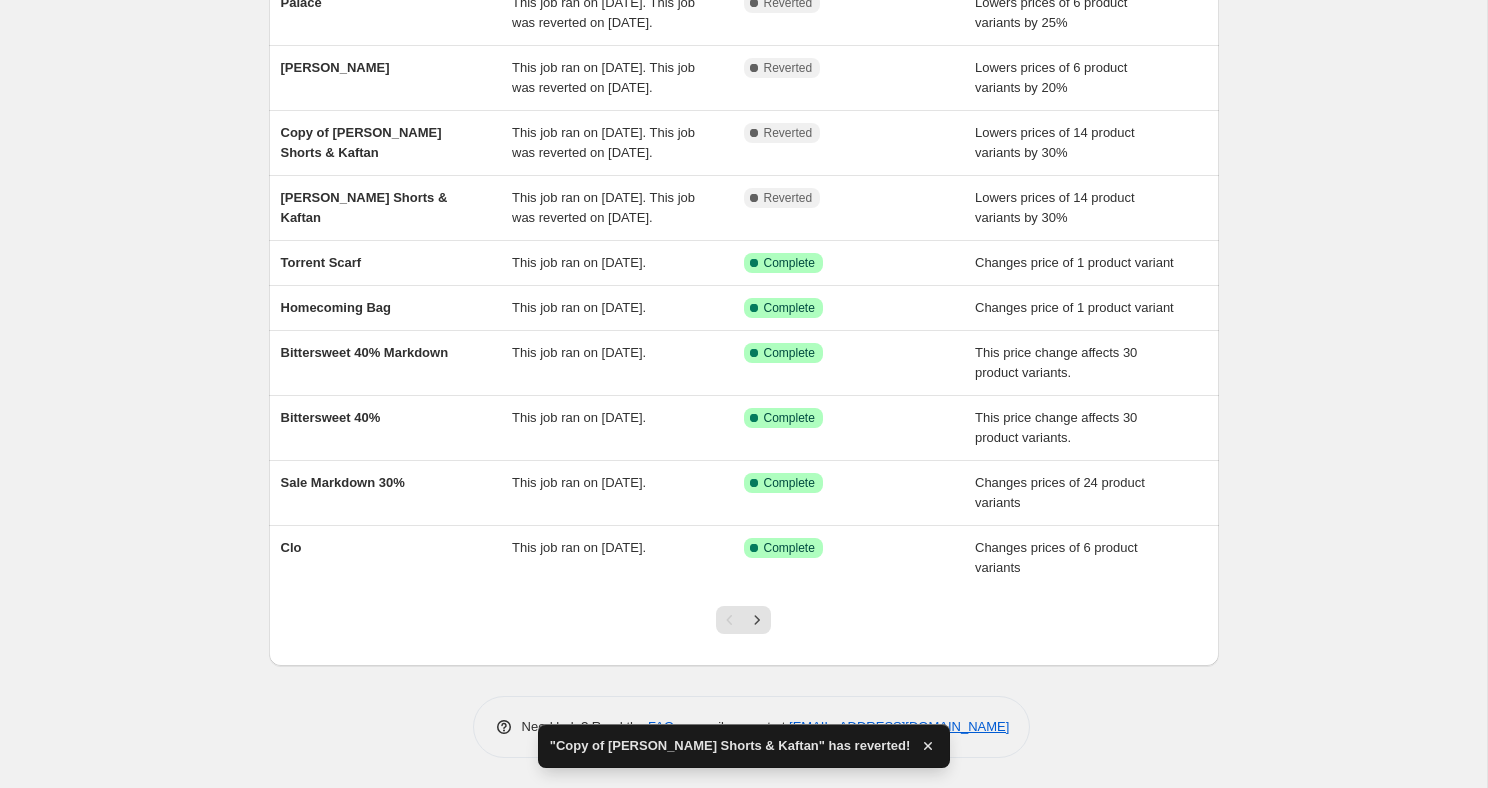 scroll, scrollTop: 322, scrollLeft: 0, axis: vertical 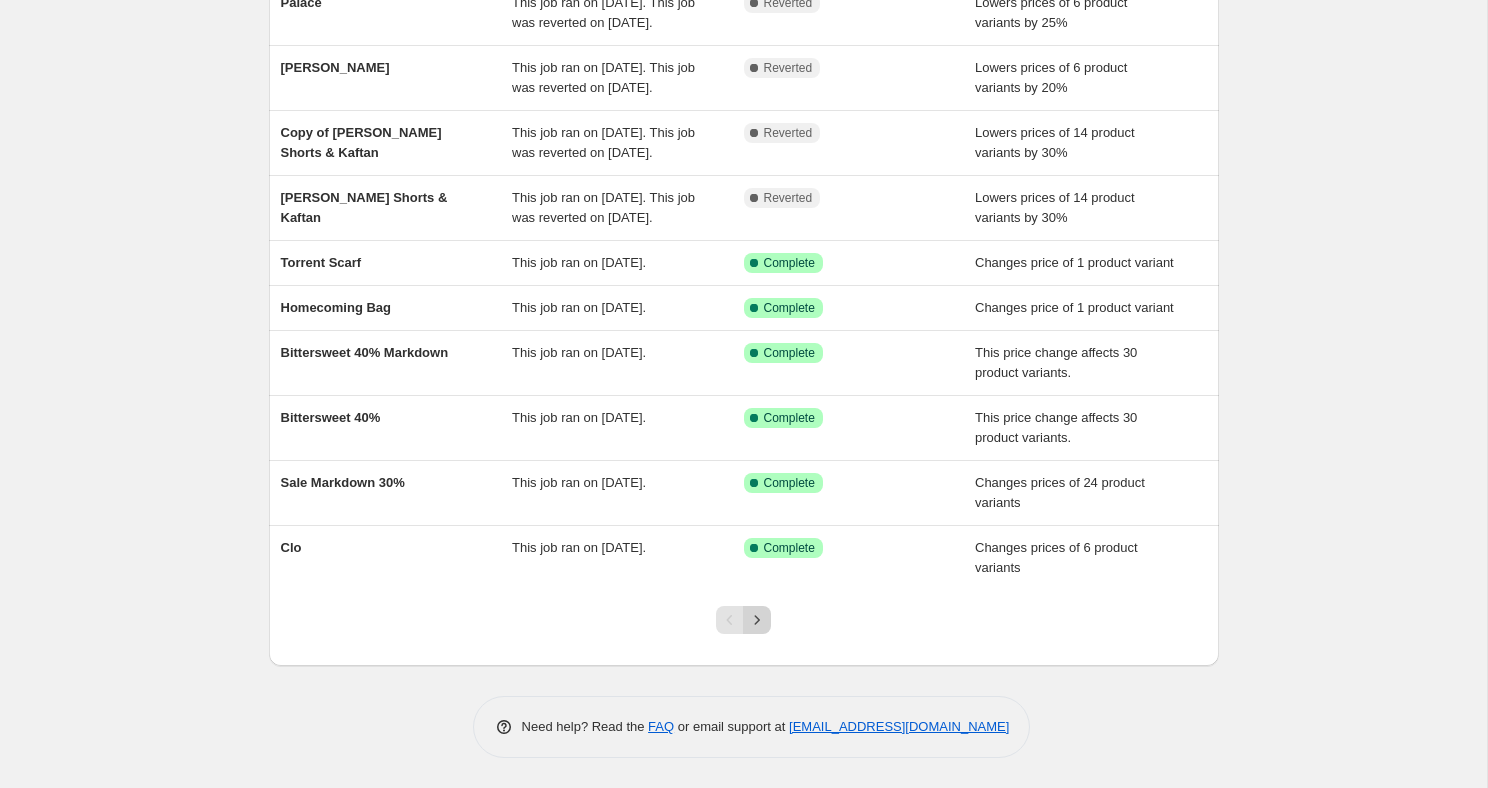 click 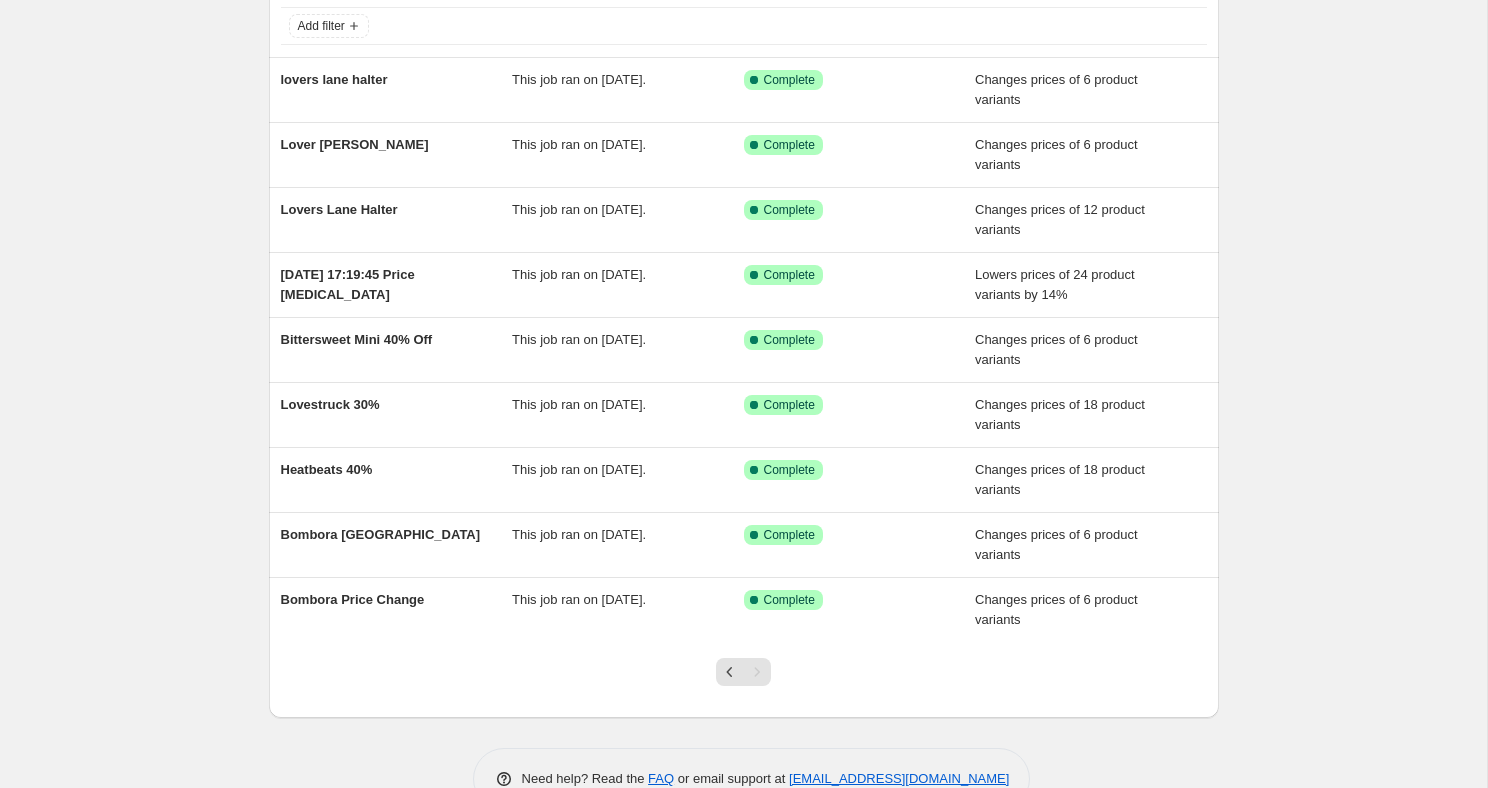 scroll, scrollTop: 142, scrollLeft: 0, axis: vertical 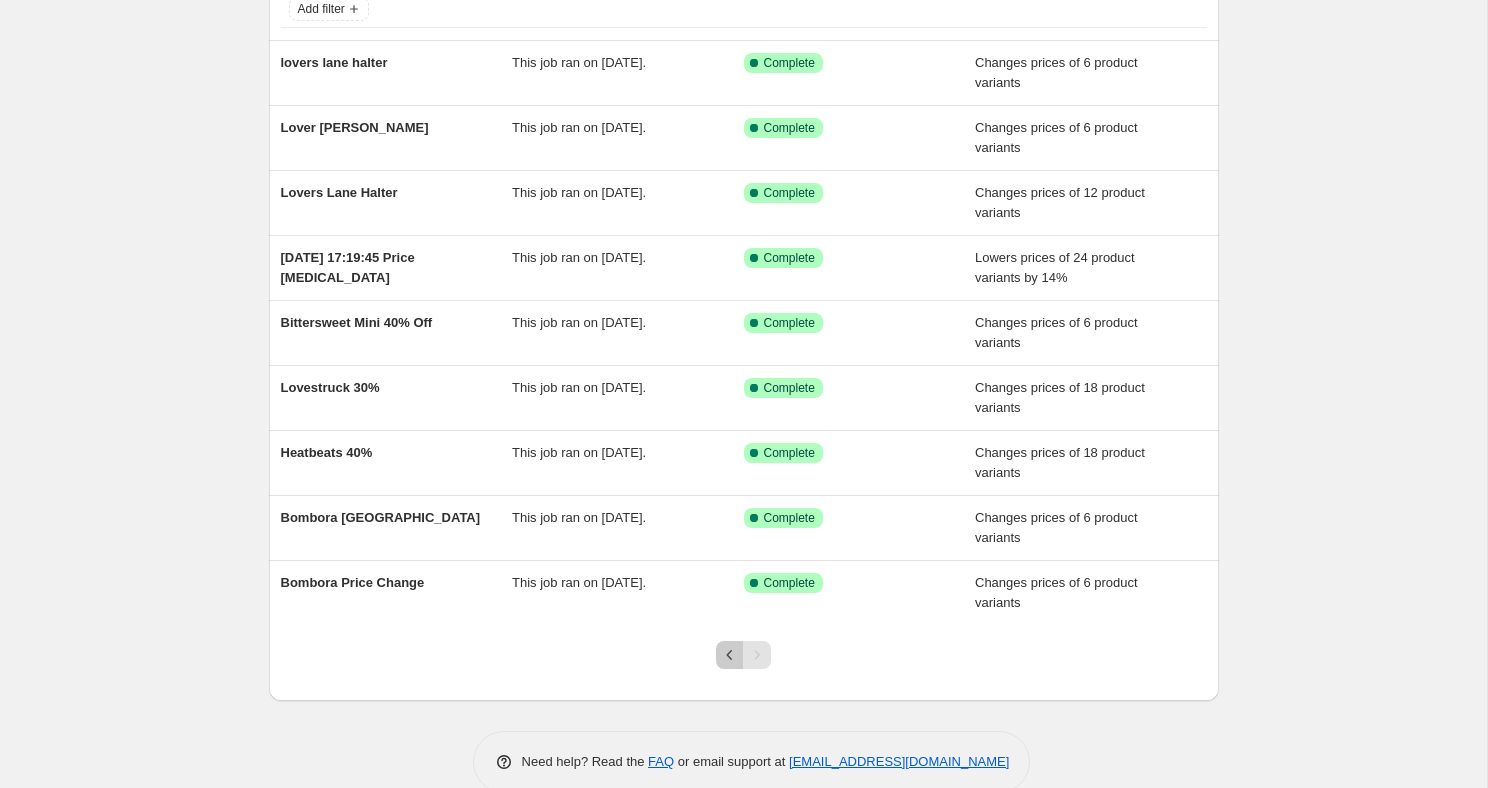 click 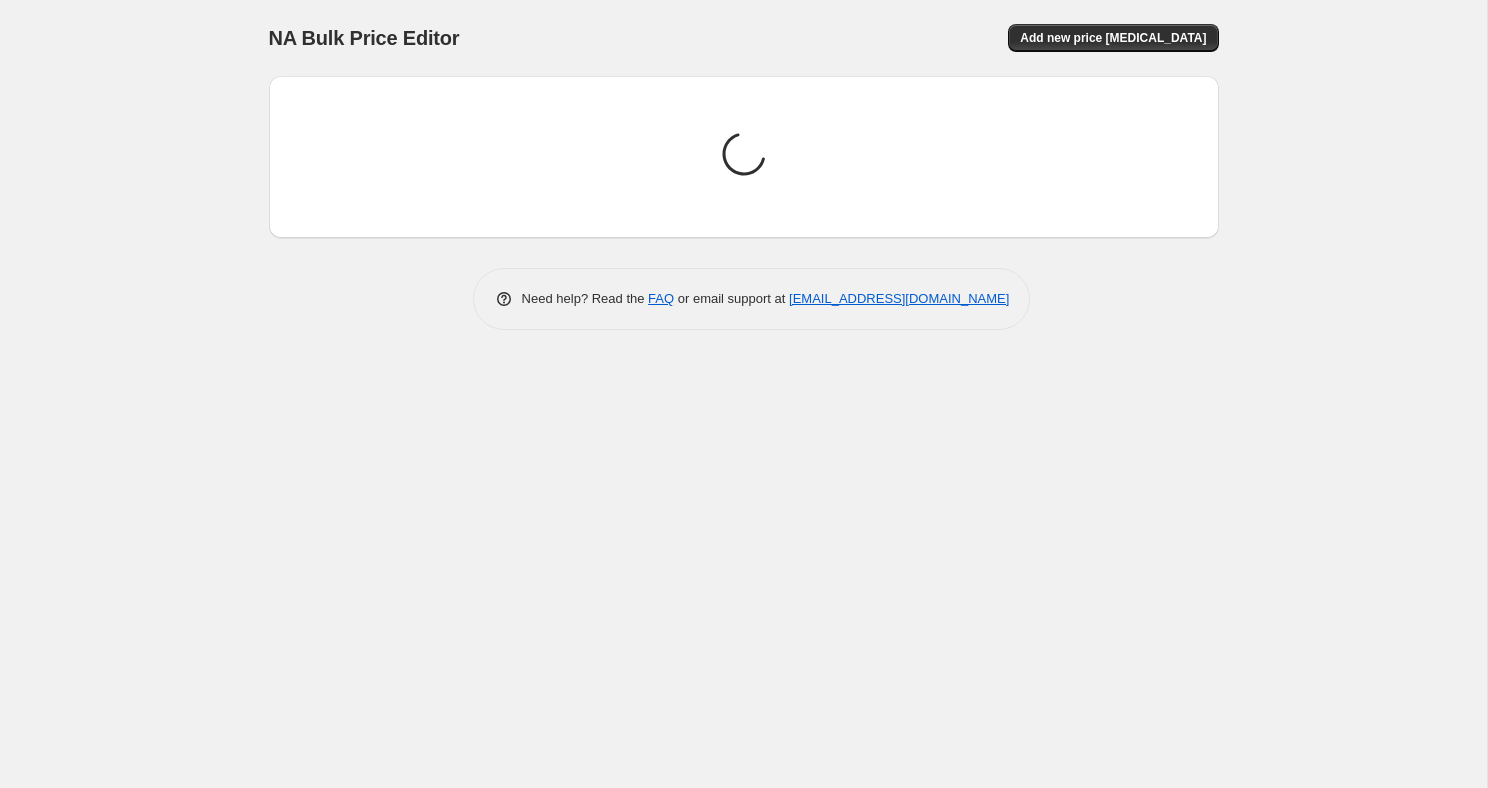 scroll, scrollTop: 0, scrollLeft: 0, axis: both 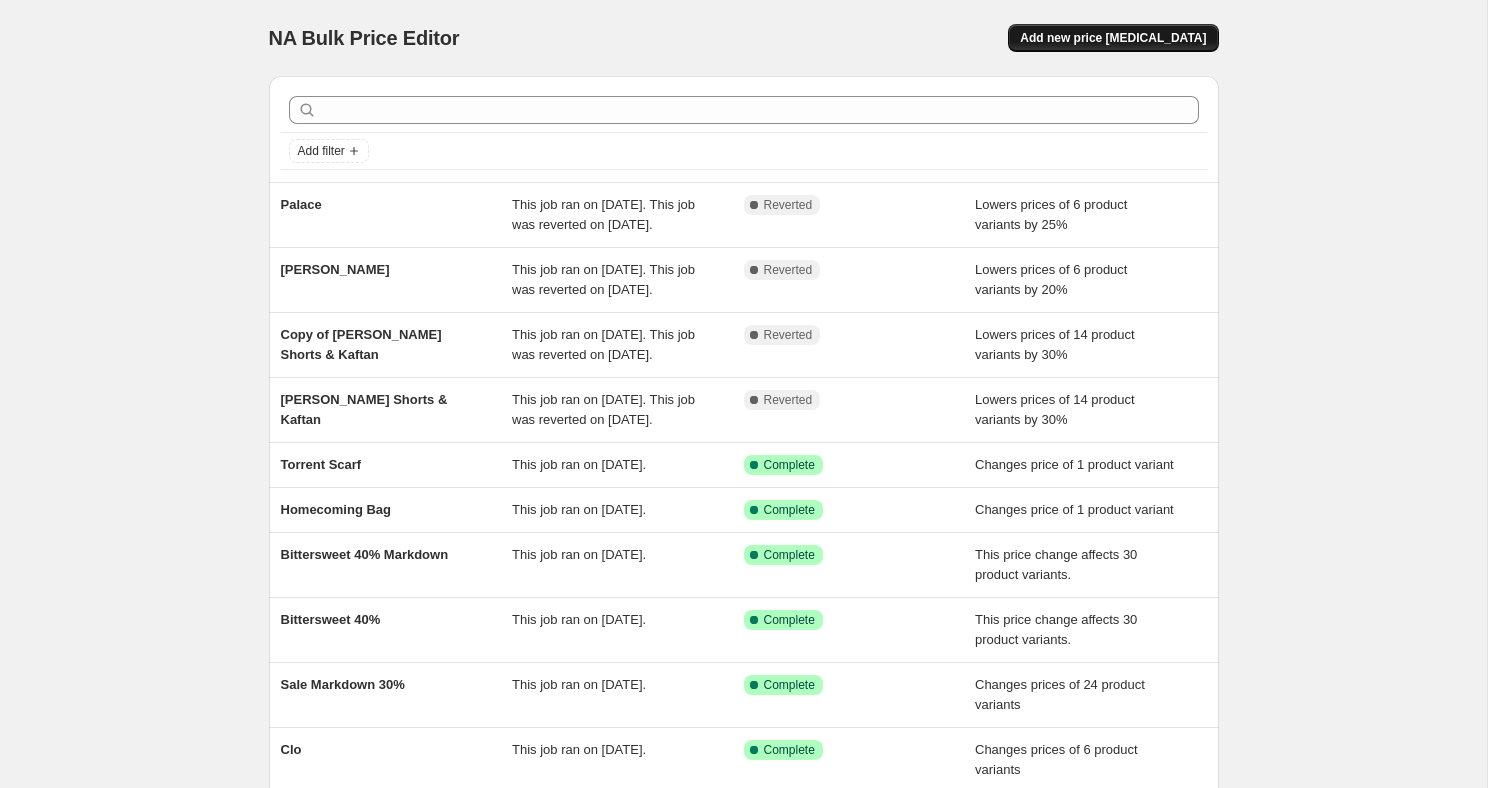 click on "Add new price [MEDICAL_DATA]" at bounding box center [1113, 38] 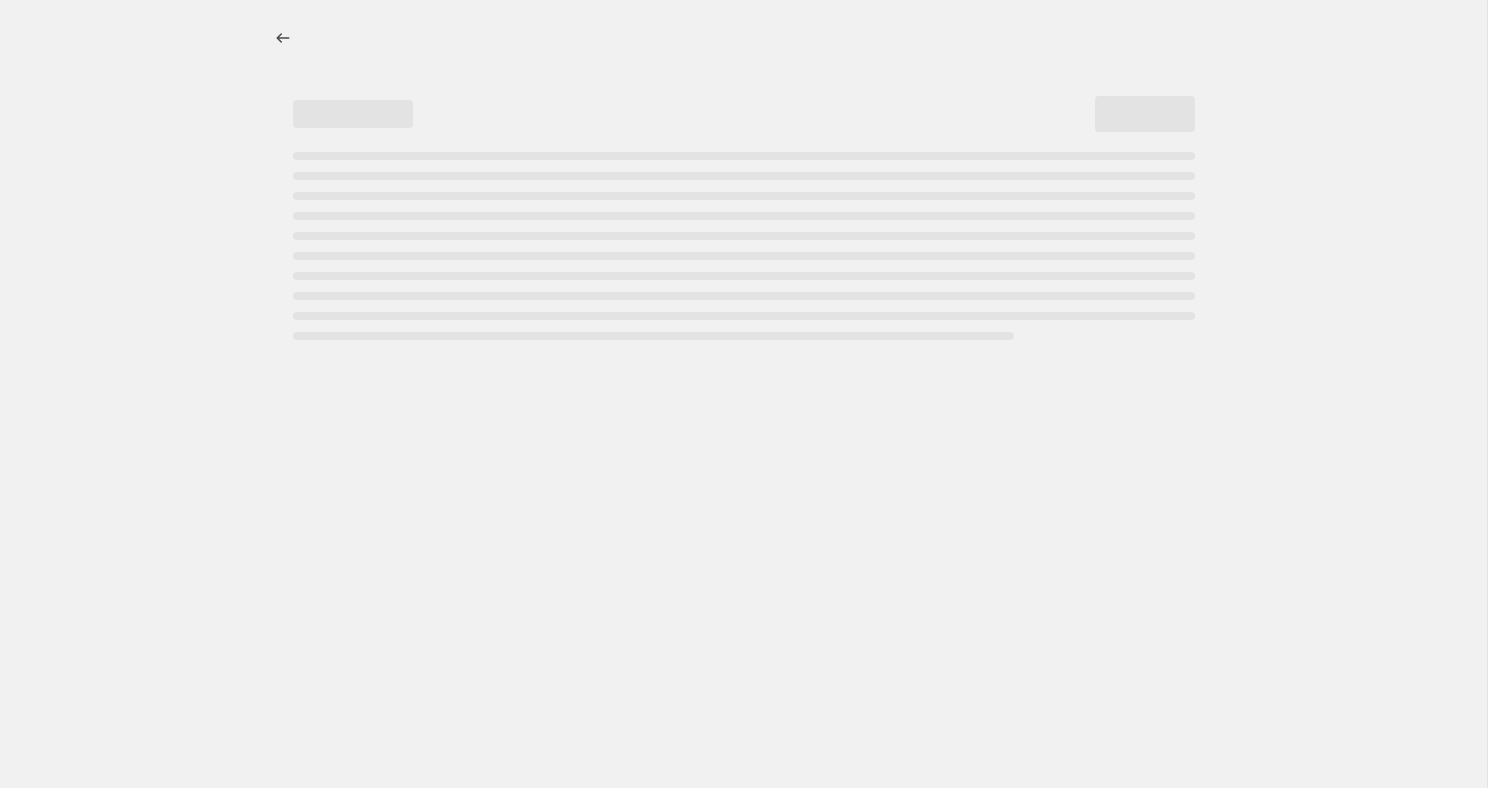 select on "percentage" 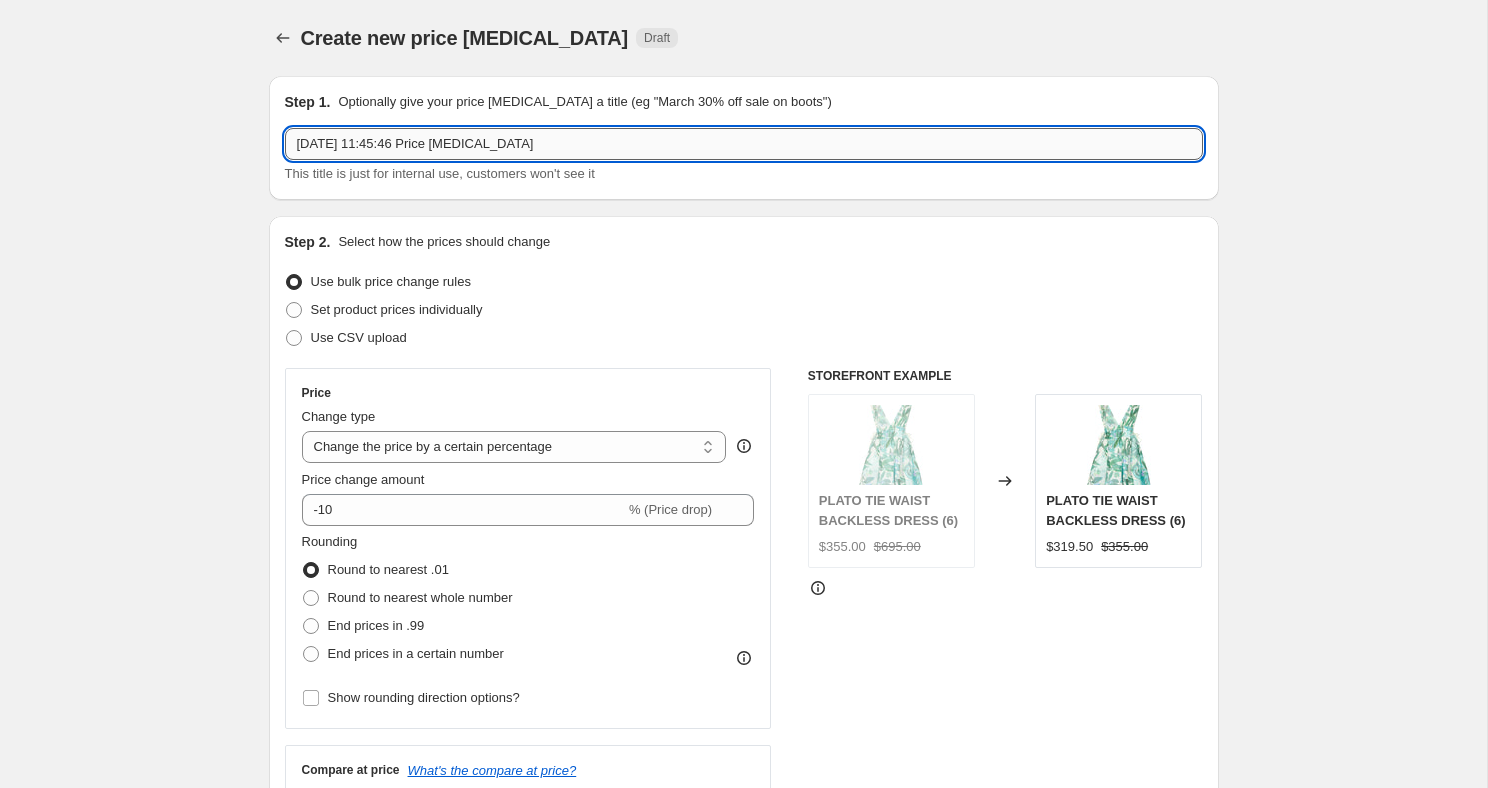 click on "[DATE] 11:45:46 Price [MEDICAL_DATA]" at bounding box center [744, 144] 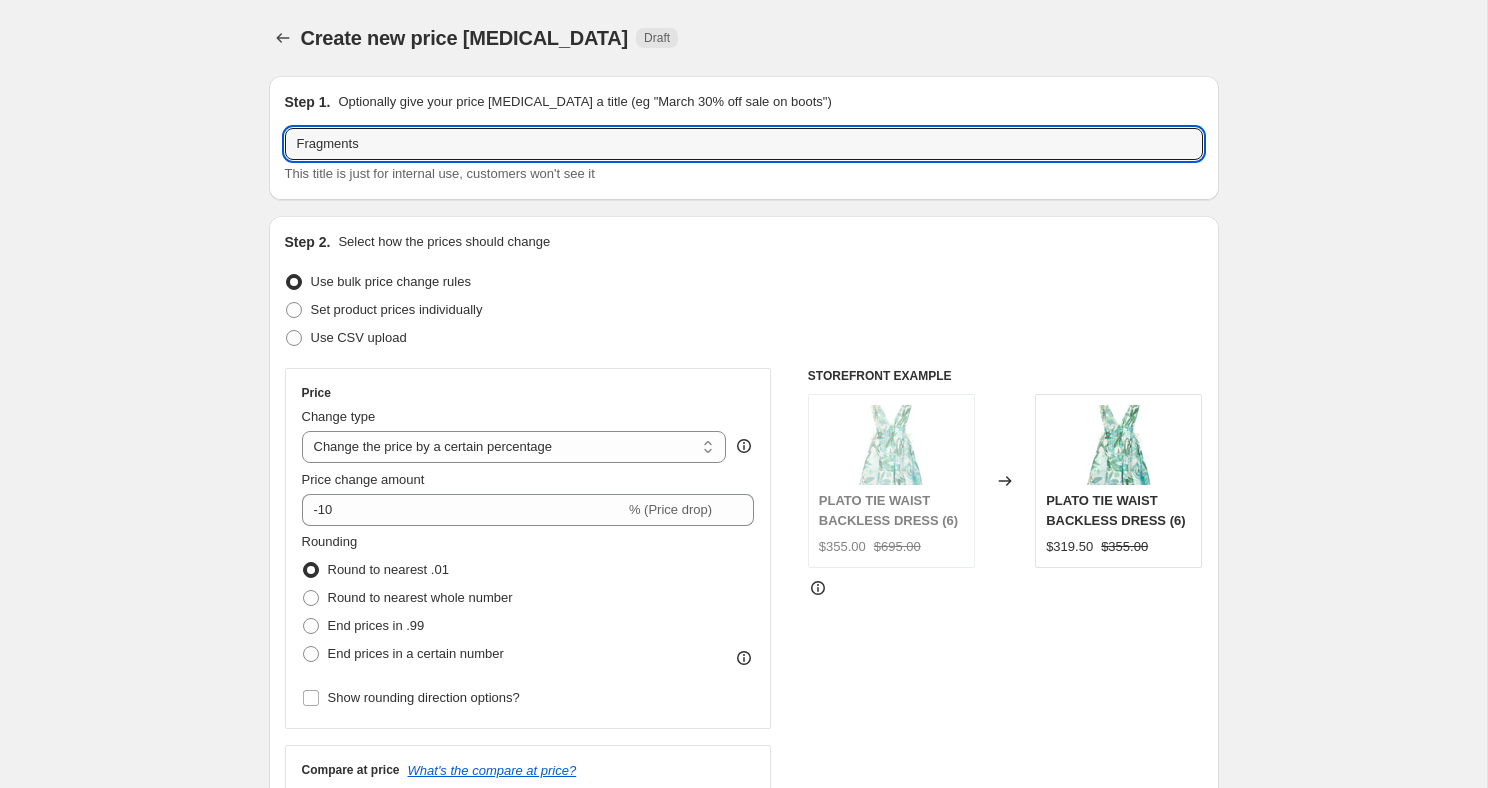 type on "Fragments" 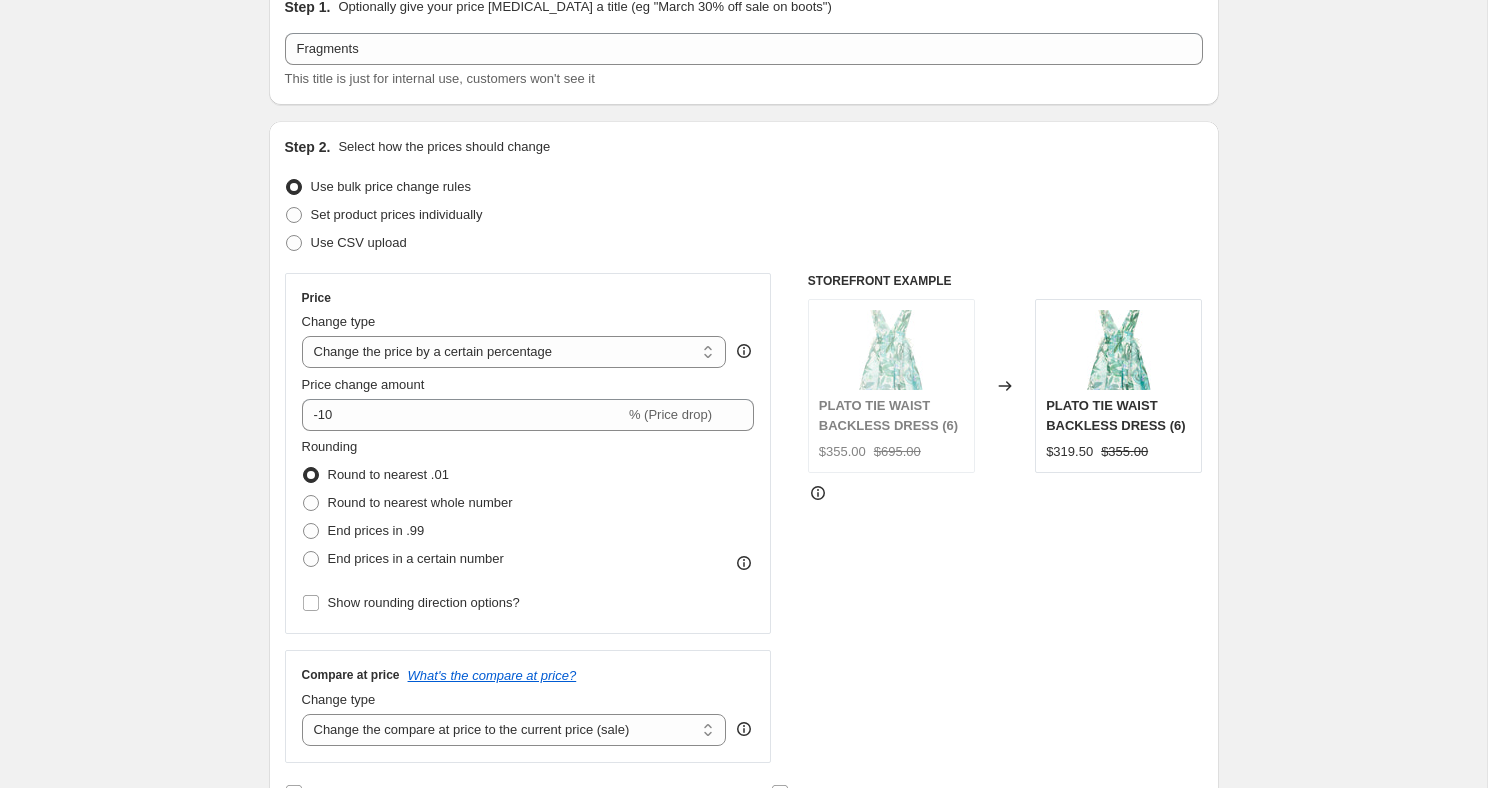 scroll, scrollTop: 97, scrollLeft: 0, axis: vertical 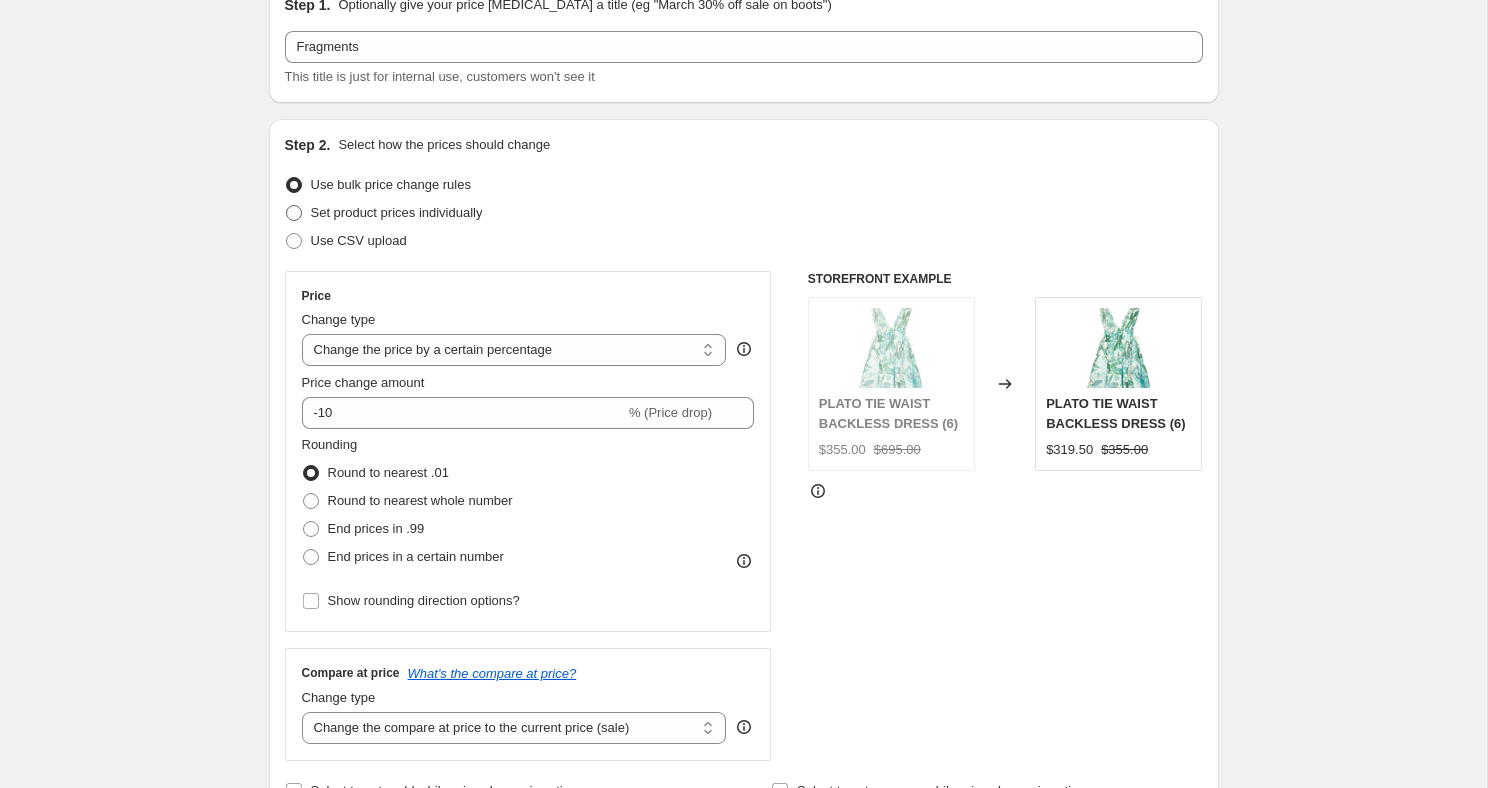 click at bounding box center (294, 213) 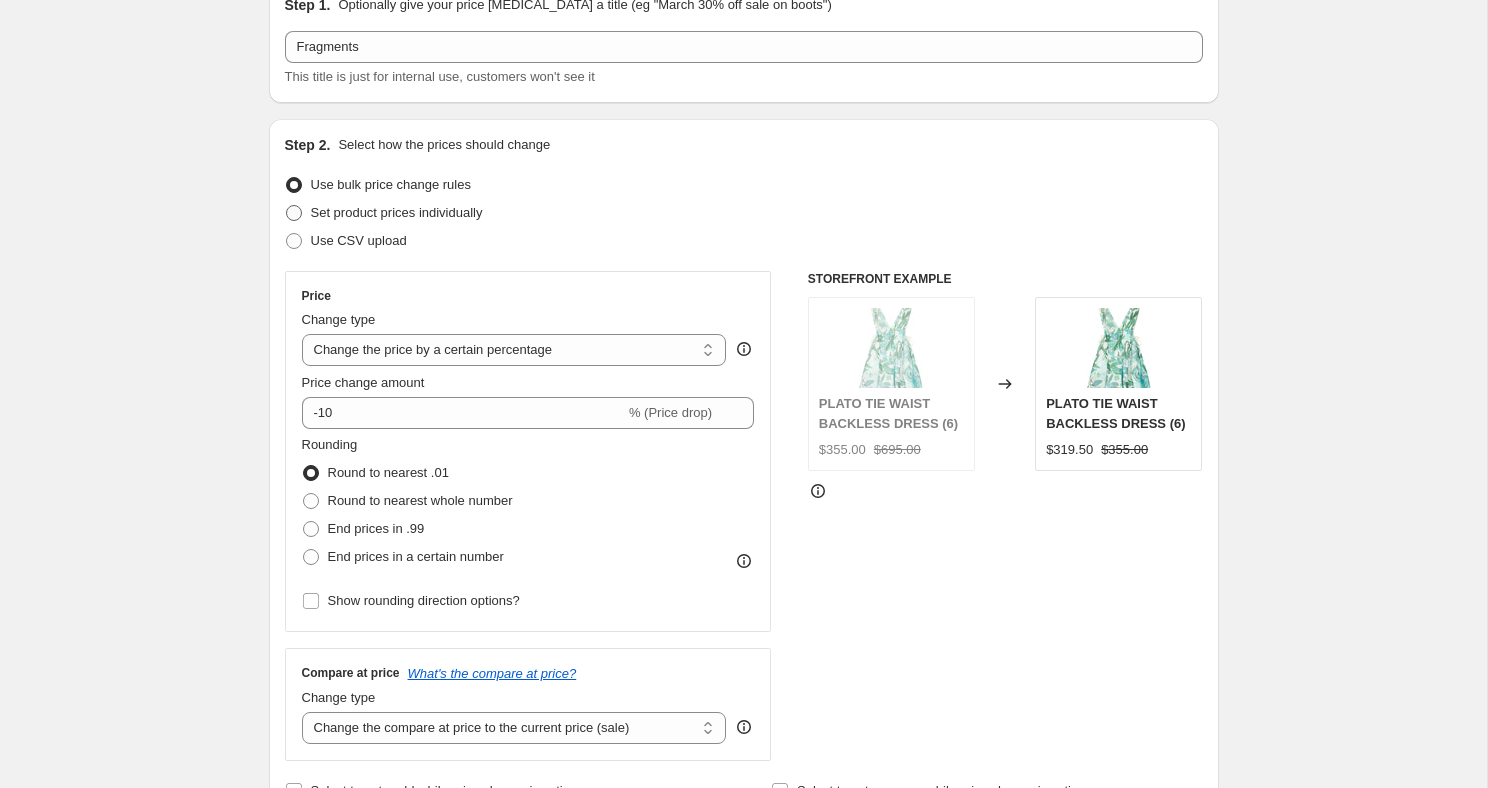 radio on "true" 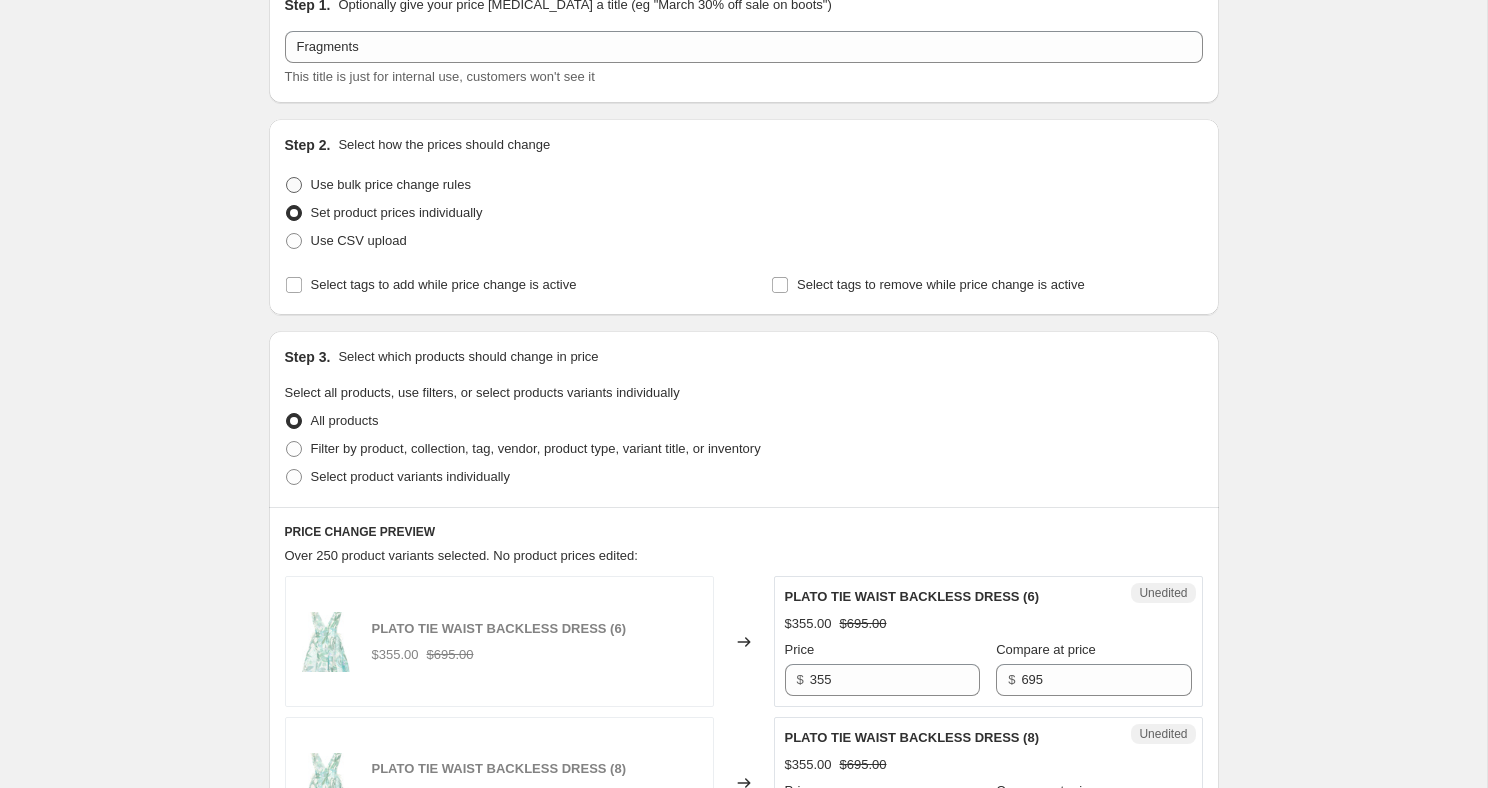 click on "Use bulk price change rules" at bounding box center [378, 185] 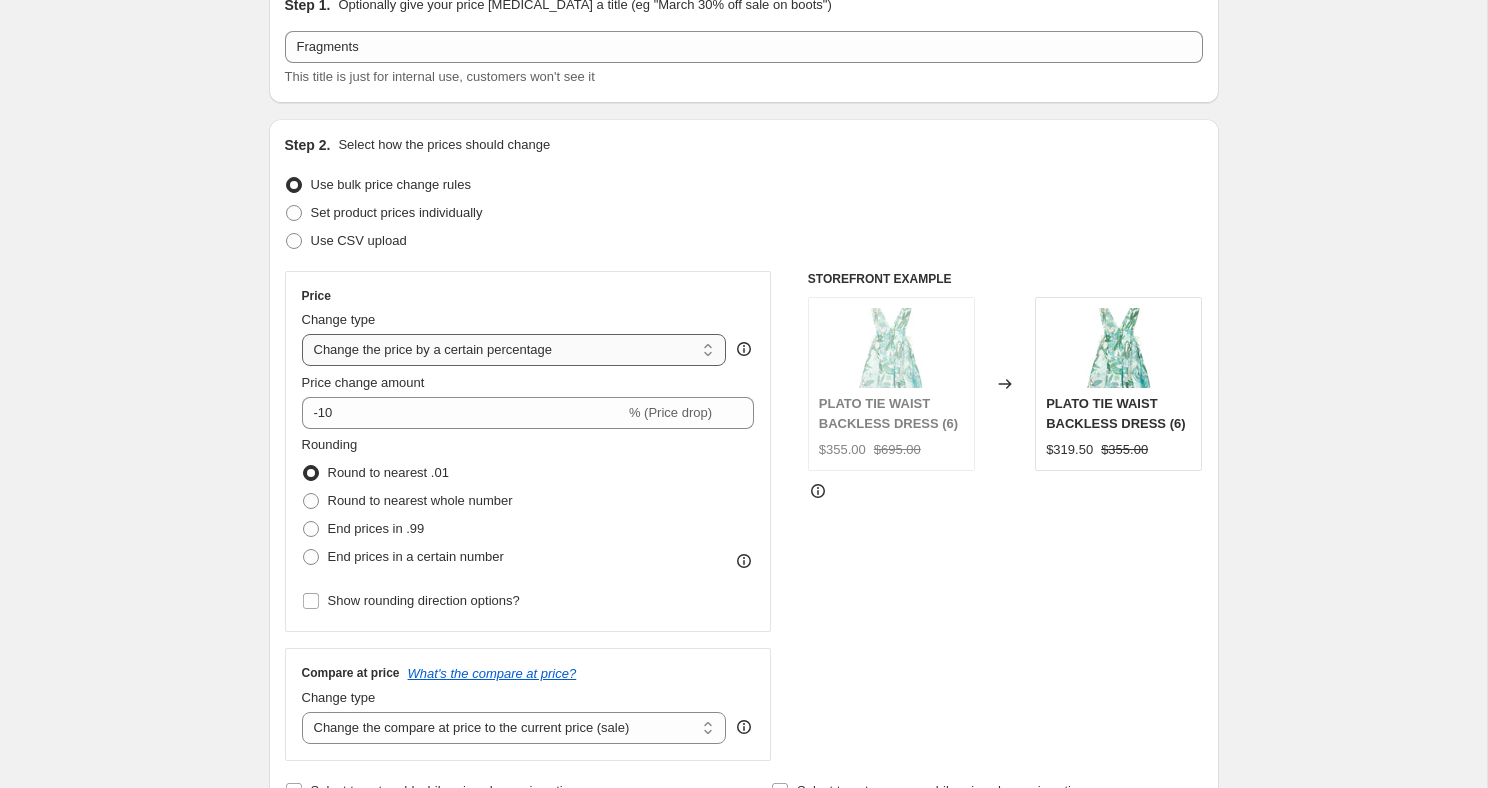click on "Change the price to a certain amount Change the price by a certain amount Change the price by a certain percentage Change the price to the current compare at price (price before sale) Change the price by a certain amount relative to the compare at price Change the price by a certain percentage relative to the compare at price Don't change the price Change the price by a certain percentage relative to the cost per item Change price to certain cost margin" at bounding box center [514, 350] 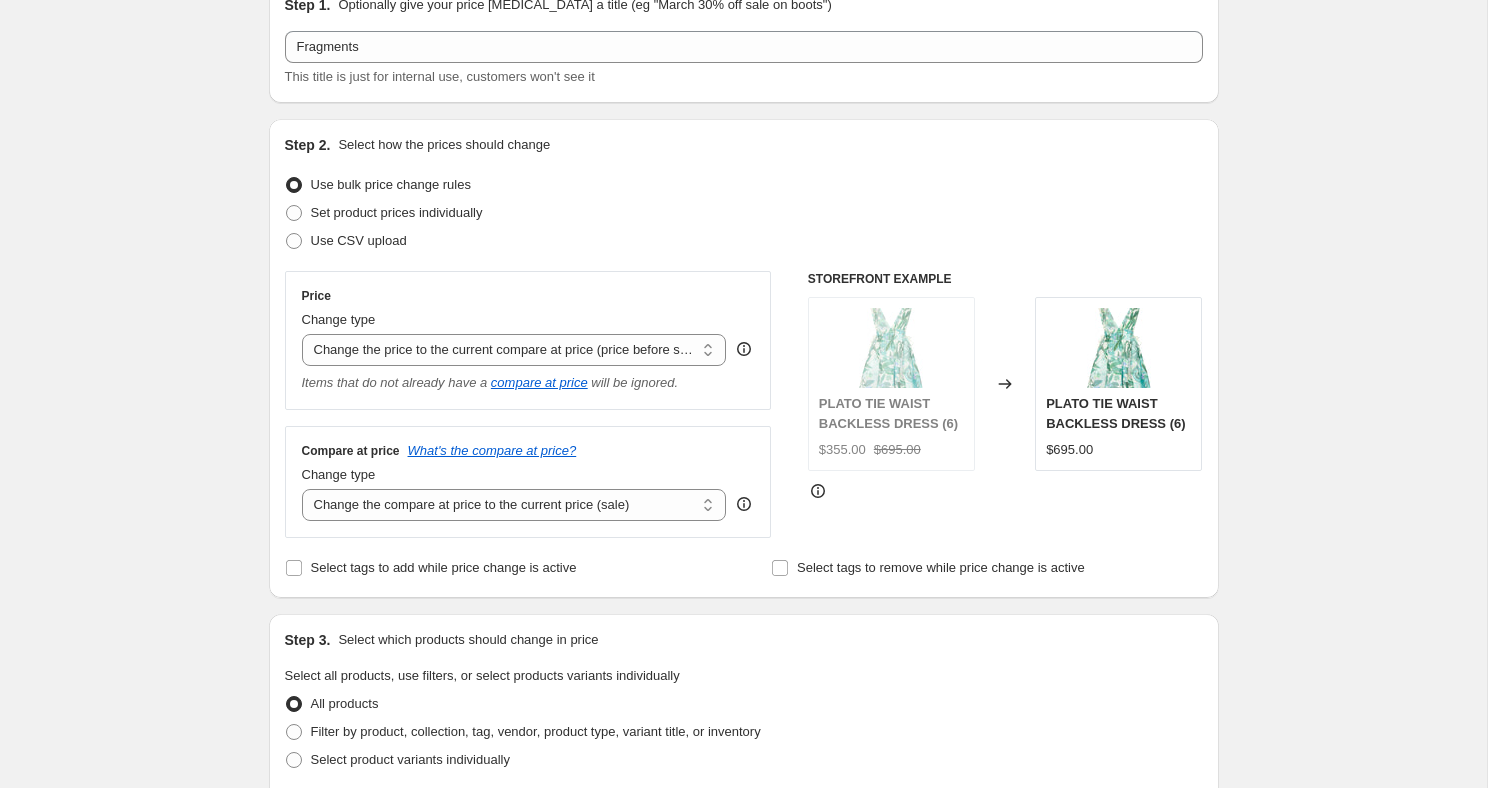 click on "Create new price [MEDICAL_DATA]. This page is ready Create new price [MEDICAL_DATA] Draft Step 1. Optionally give your price [MEDICAL_DATA] a title (eg "March 30% off sale on boots") Fragments This title is just for internal use, customers won't see it Step 2. Select how the prices should change Use bulk price change rules Set product prices individually Use CSV upload Price Change type Change the price to a certain amount Change the price by a certain amount Change the price by a certain percentage Change the price to the current compare at price (price before sale) Change the price by a certain amount relative to the compare at price Change the price by a certain percentage relative to the compare at price Don't change the price Change the price by a certain percentage relative to the cost per item Change price to certain cost margin Change the price to the current compare at price (price before sale) Items that do not already have a   compare at price   will be ignored. Compare at price What's the compare at price?" at bounding box center [743, 847] 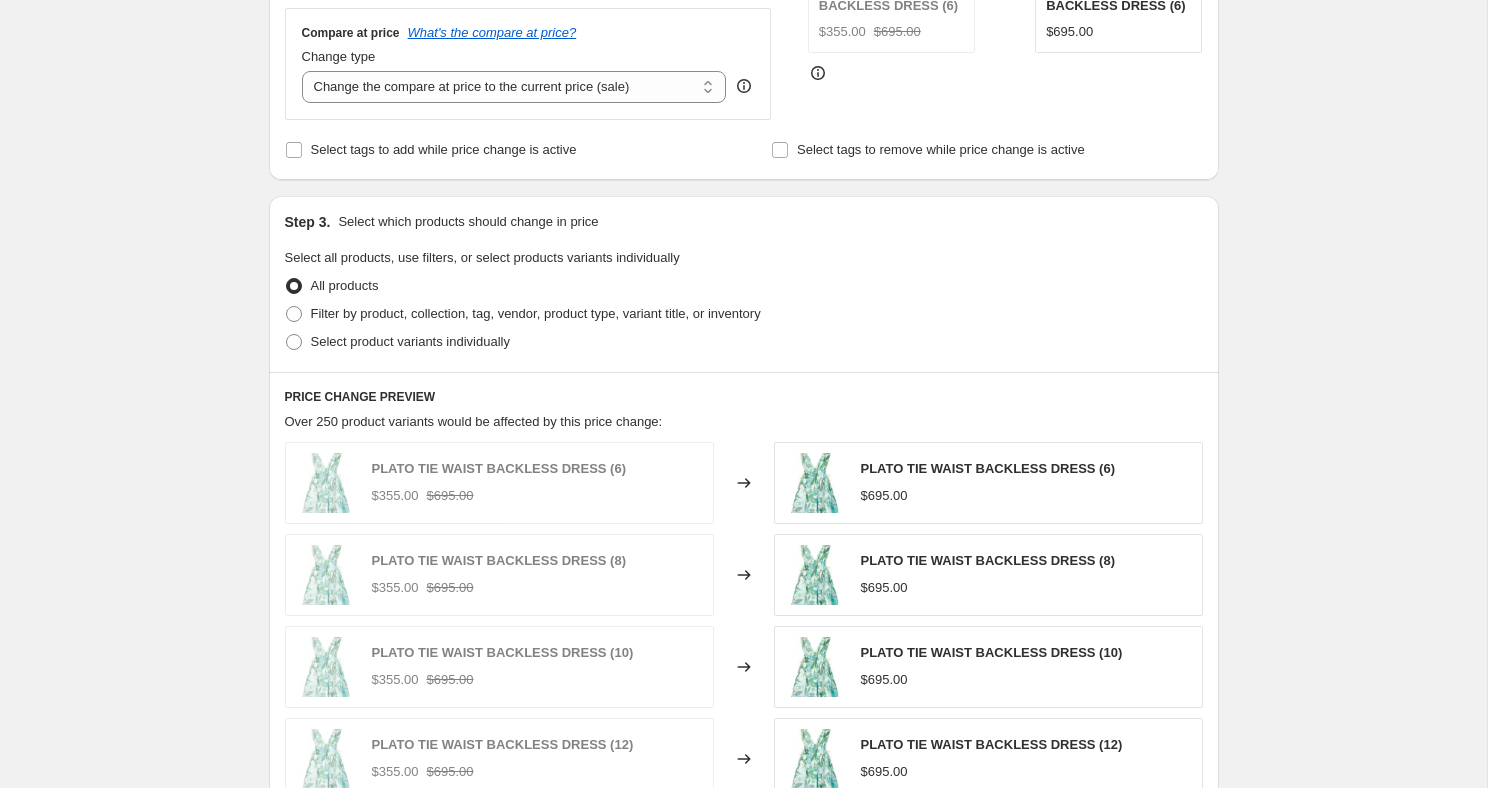 scroll, scrollTop: 566, scrollLeft: 0, axis: vertical 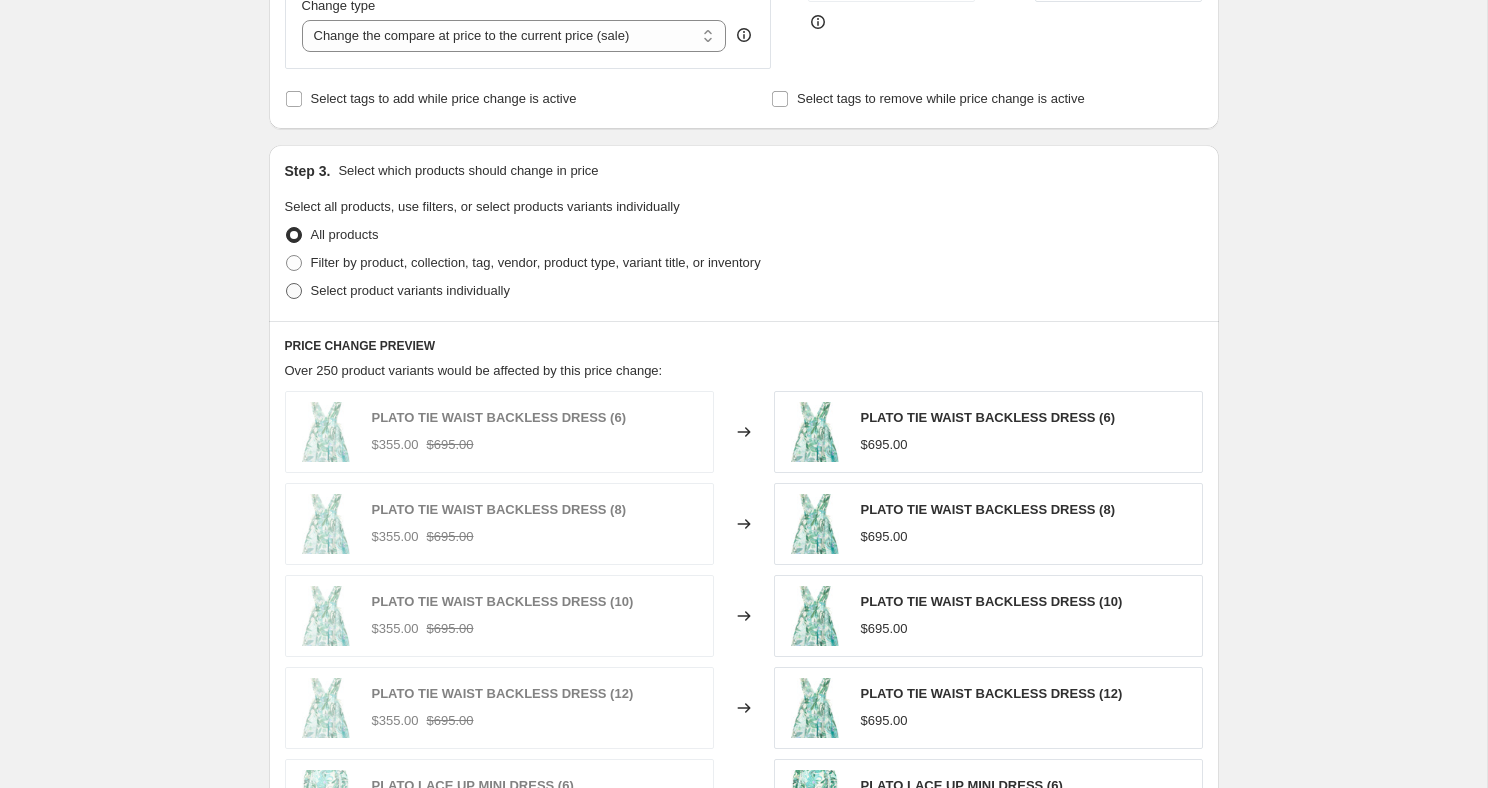 click at bounding box center [294, 291] 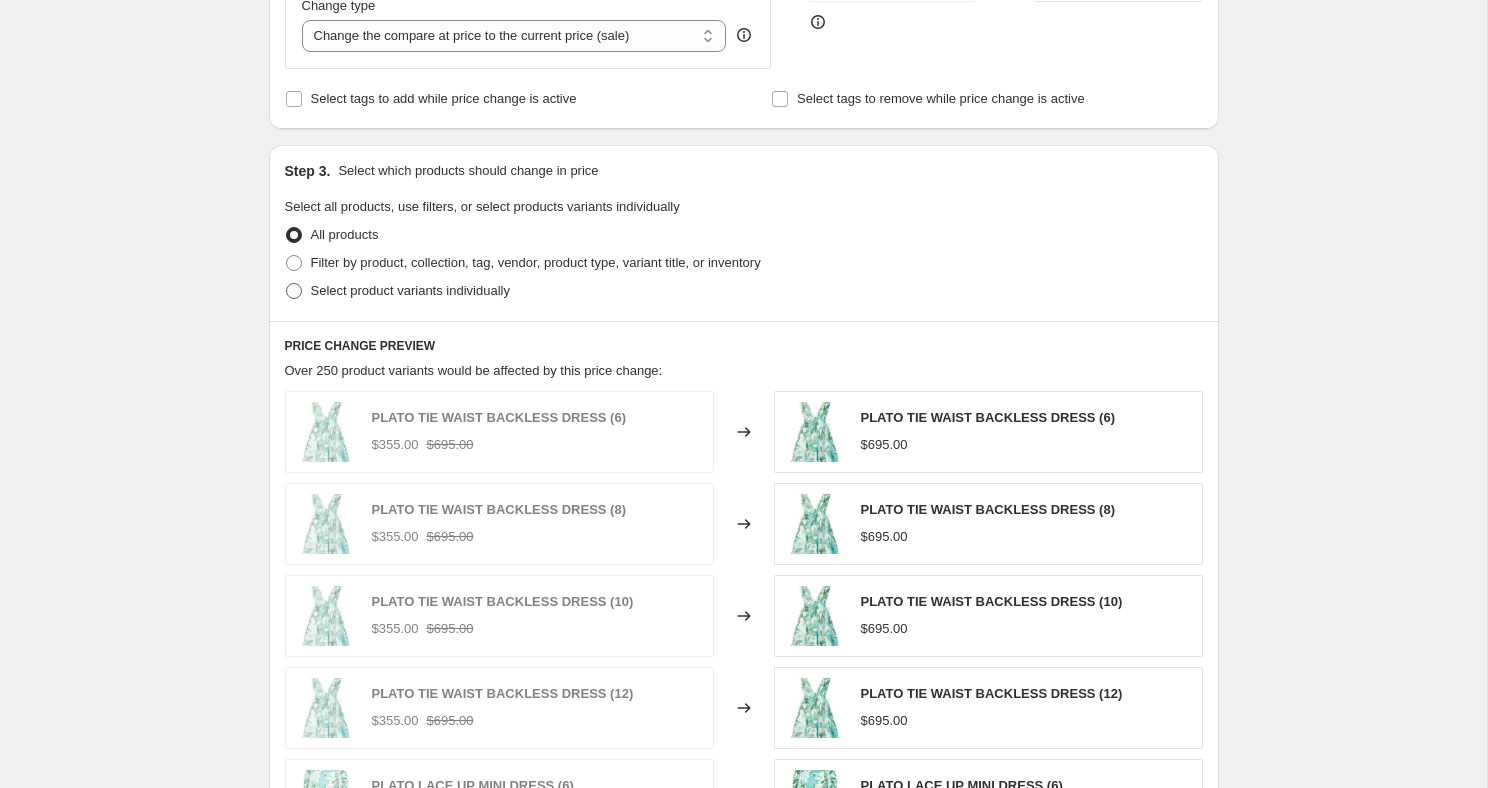 radio on "true" 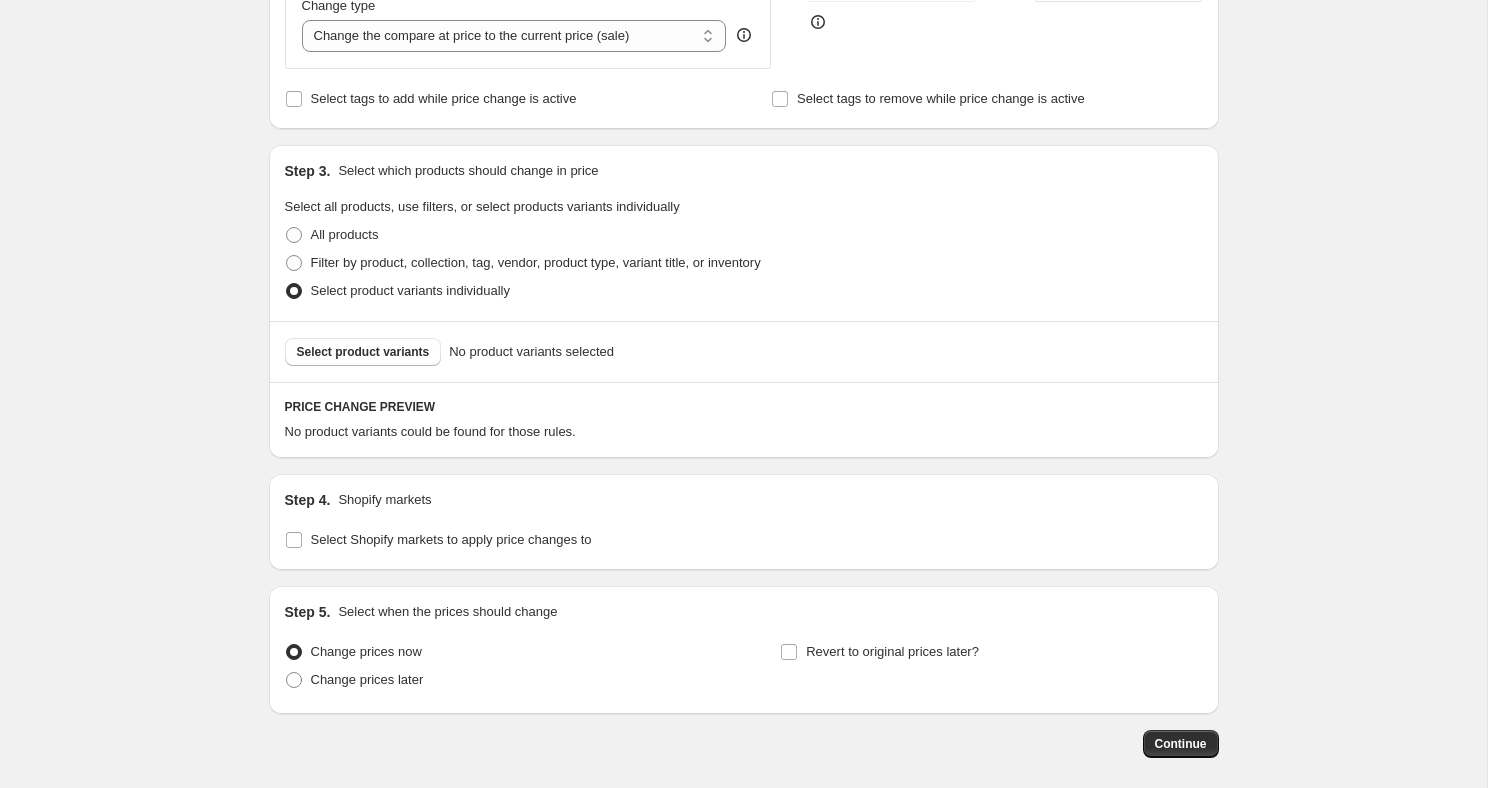 click on "Select product variants No   product variants selected" at bounding box center [744, 351] 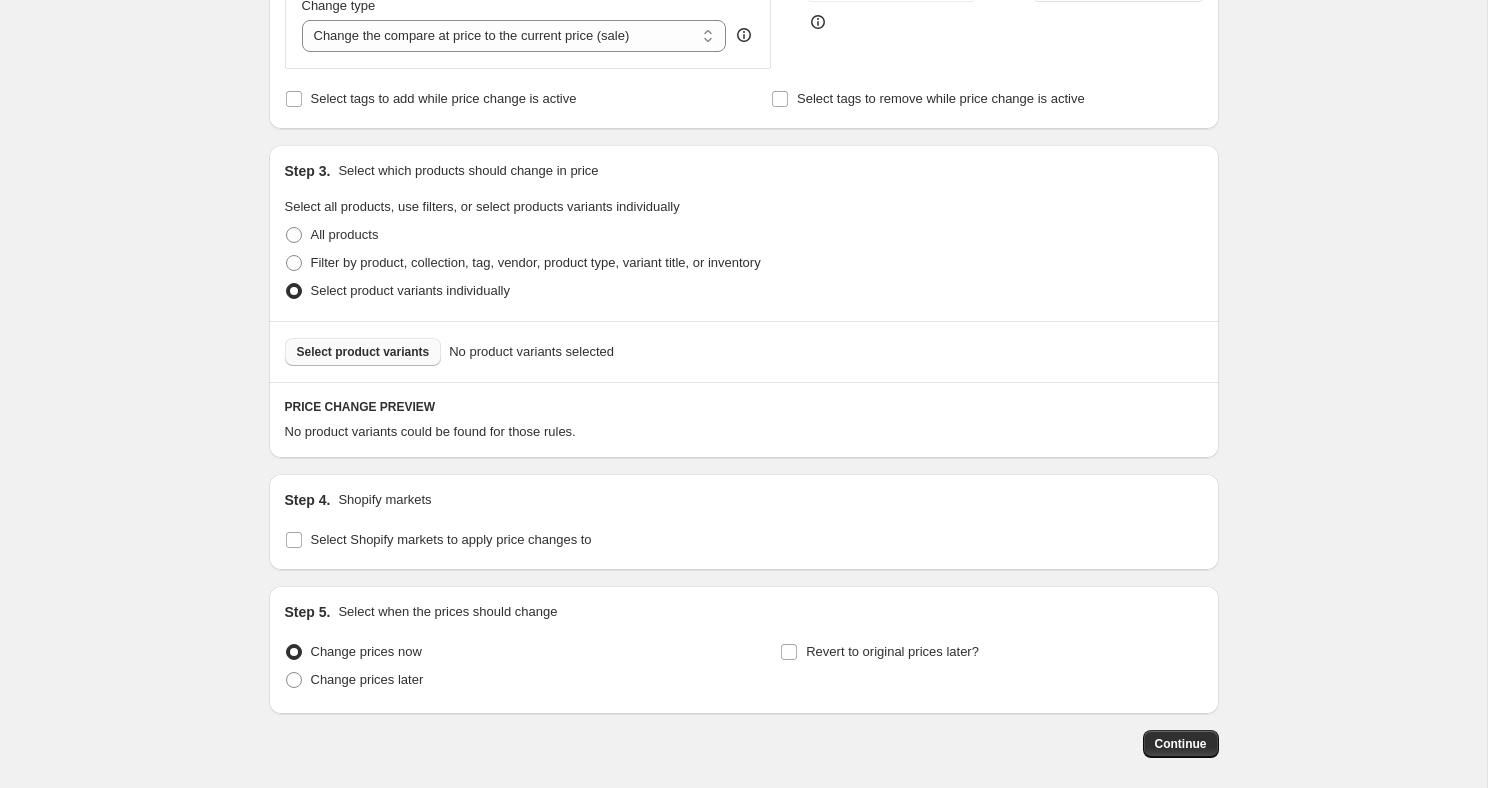 click on "Select product variants" at bounding box center (363, 352) 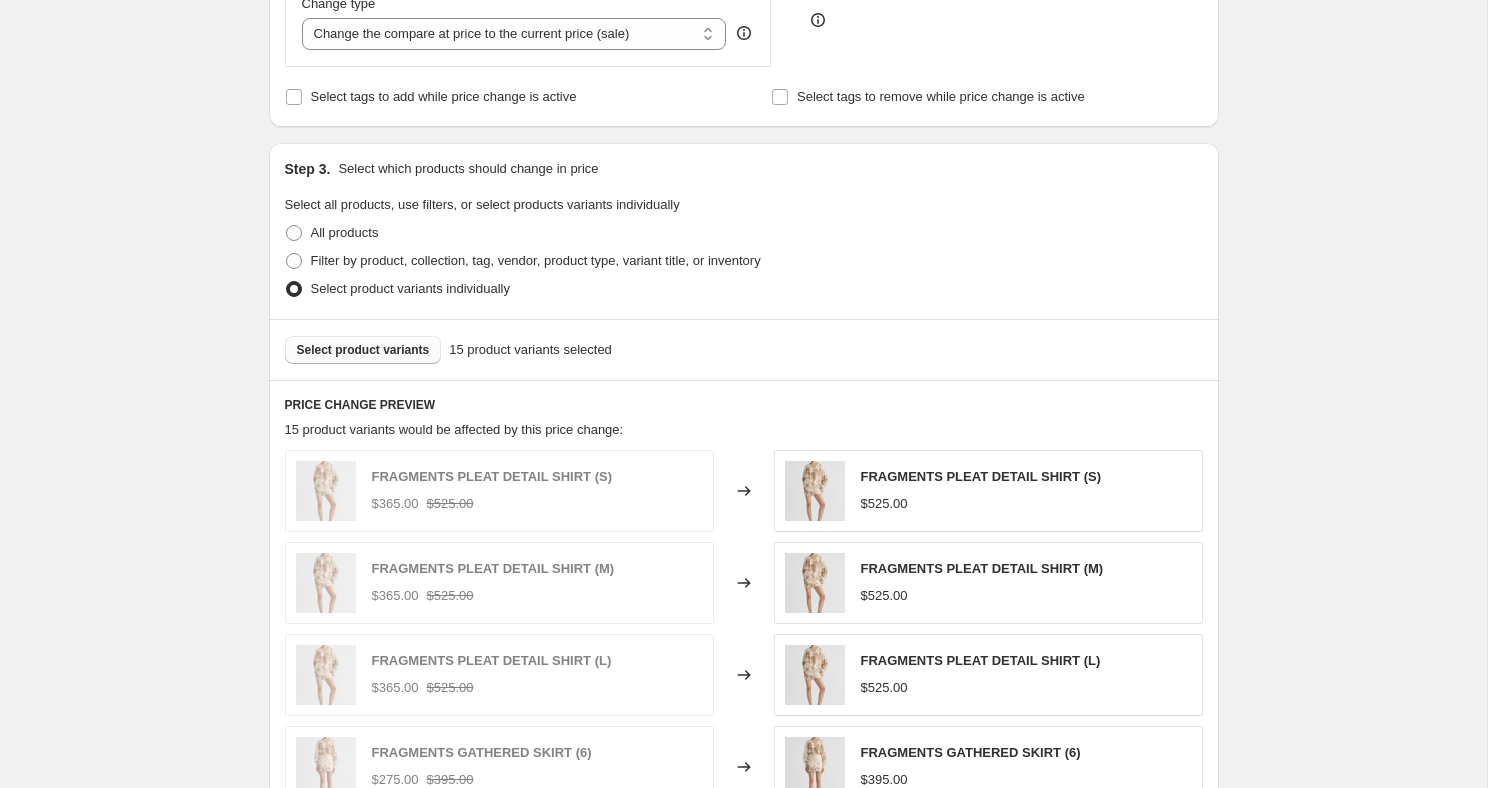 scroll, scrollTop: 850, scrollLeft: 0, axis: vertical 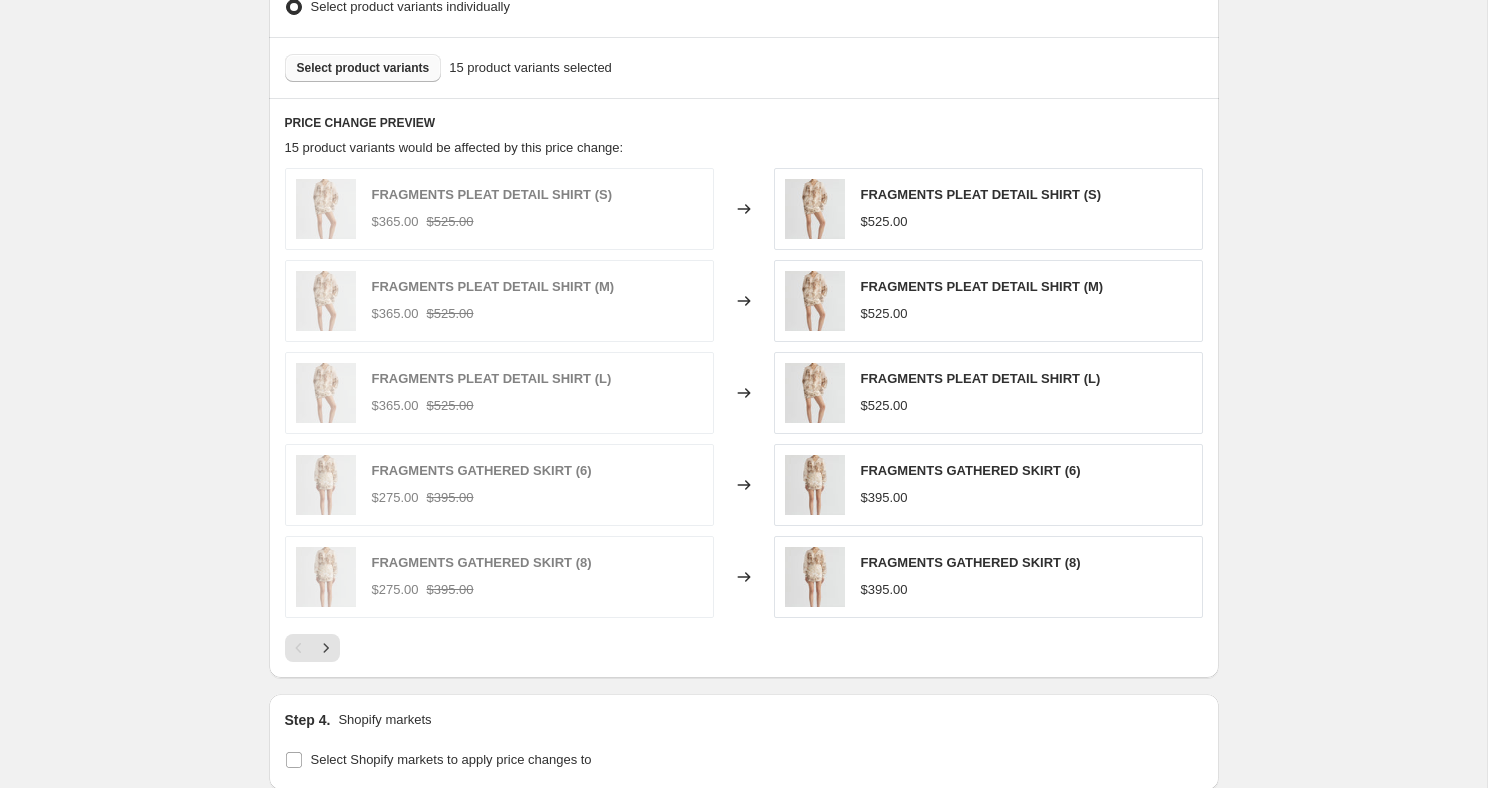 click on "Select product variants" at bounding box center [363, 68] 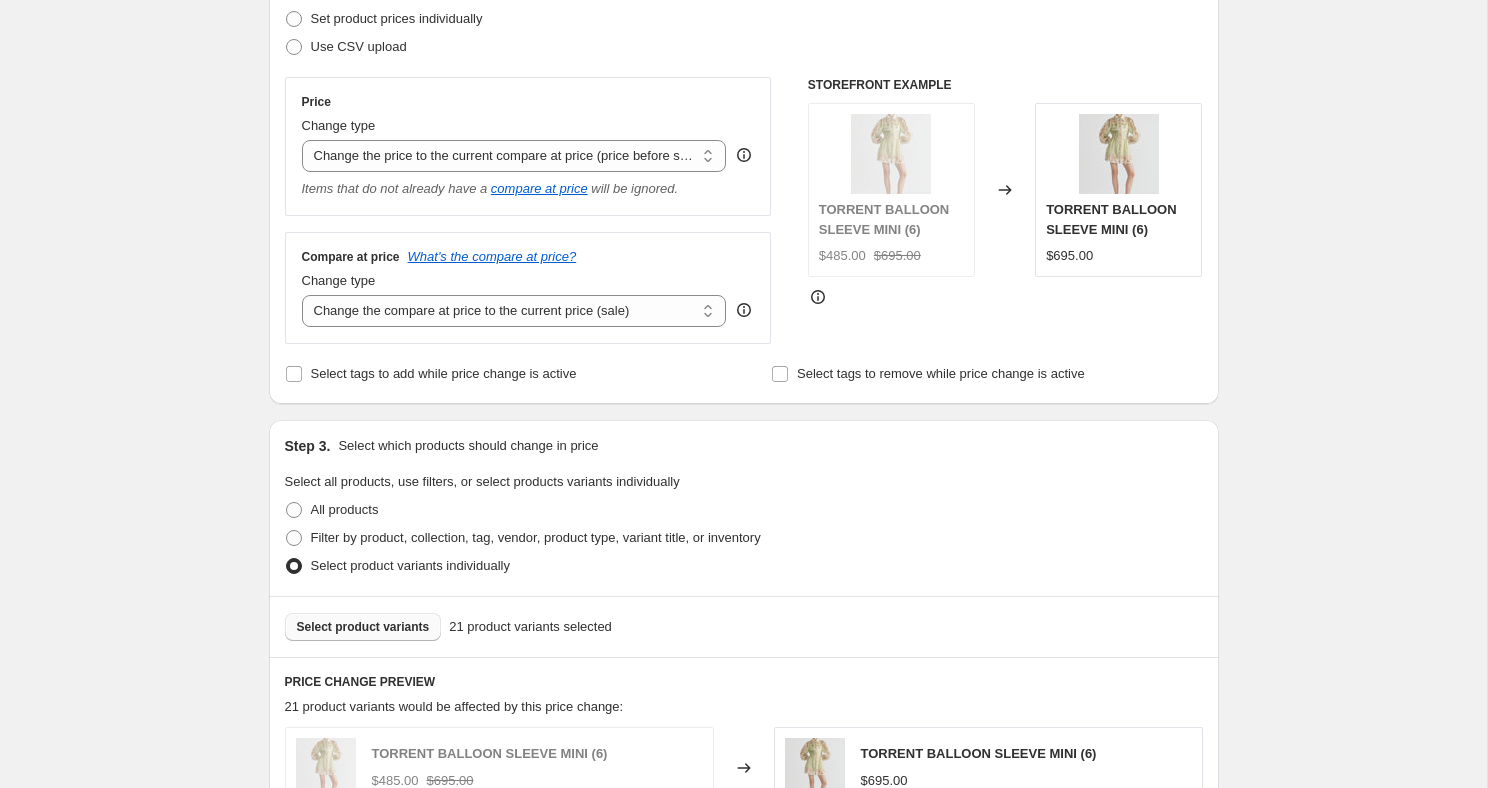 scroll, scrollTop: 0, scrollLeft: 0, axis: both 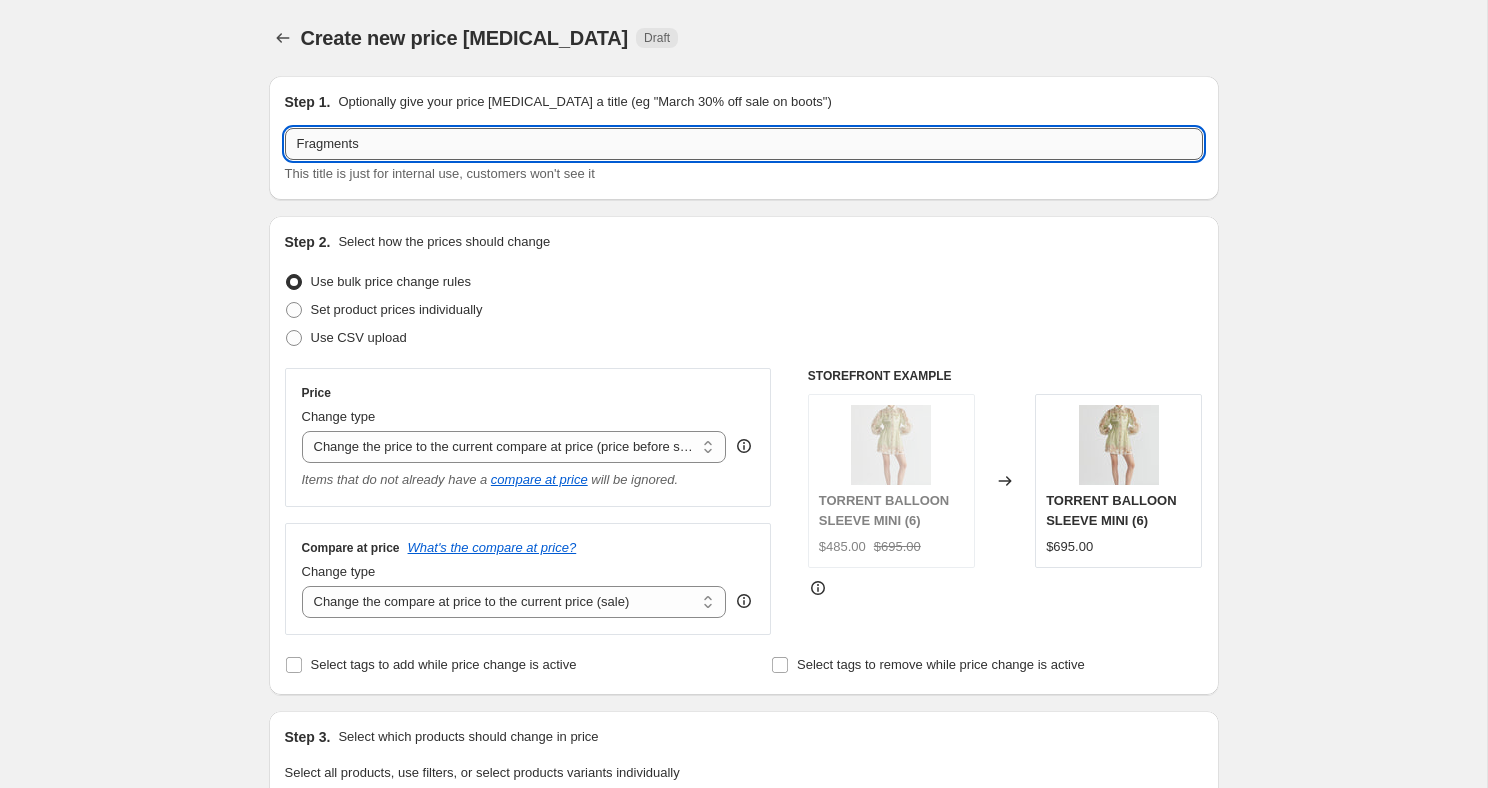 click on "Fragments" at bounding box center [744, 144] 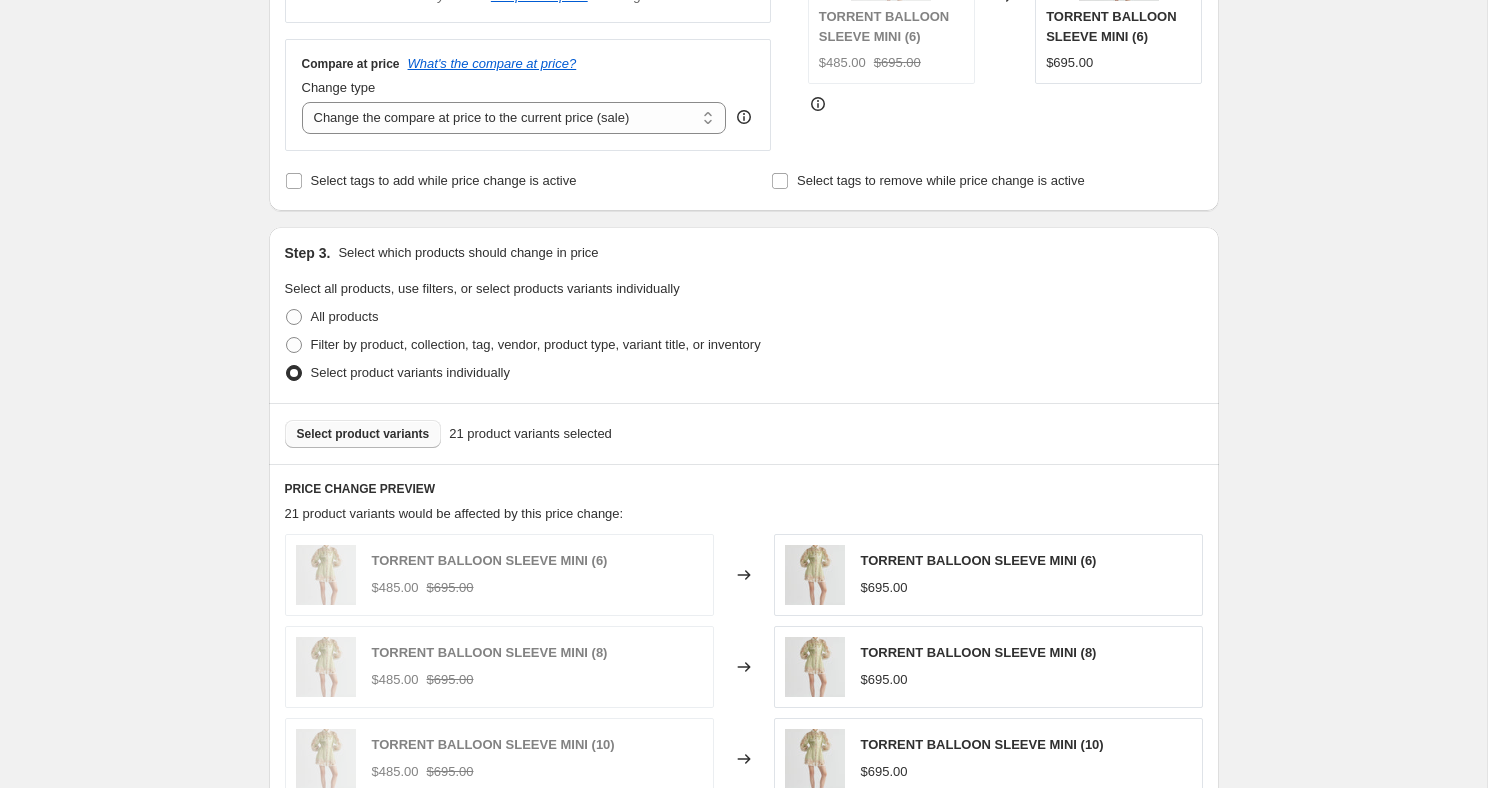 scroll, scrollTop: 508, scrollLeft: 0, axis: vertical 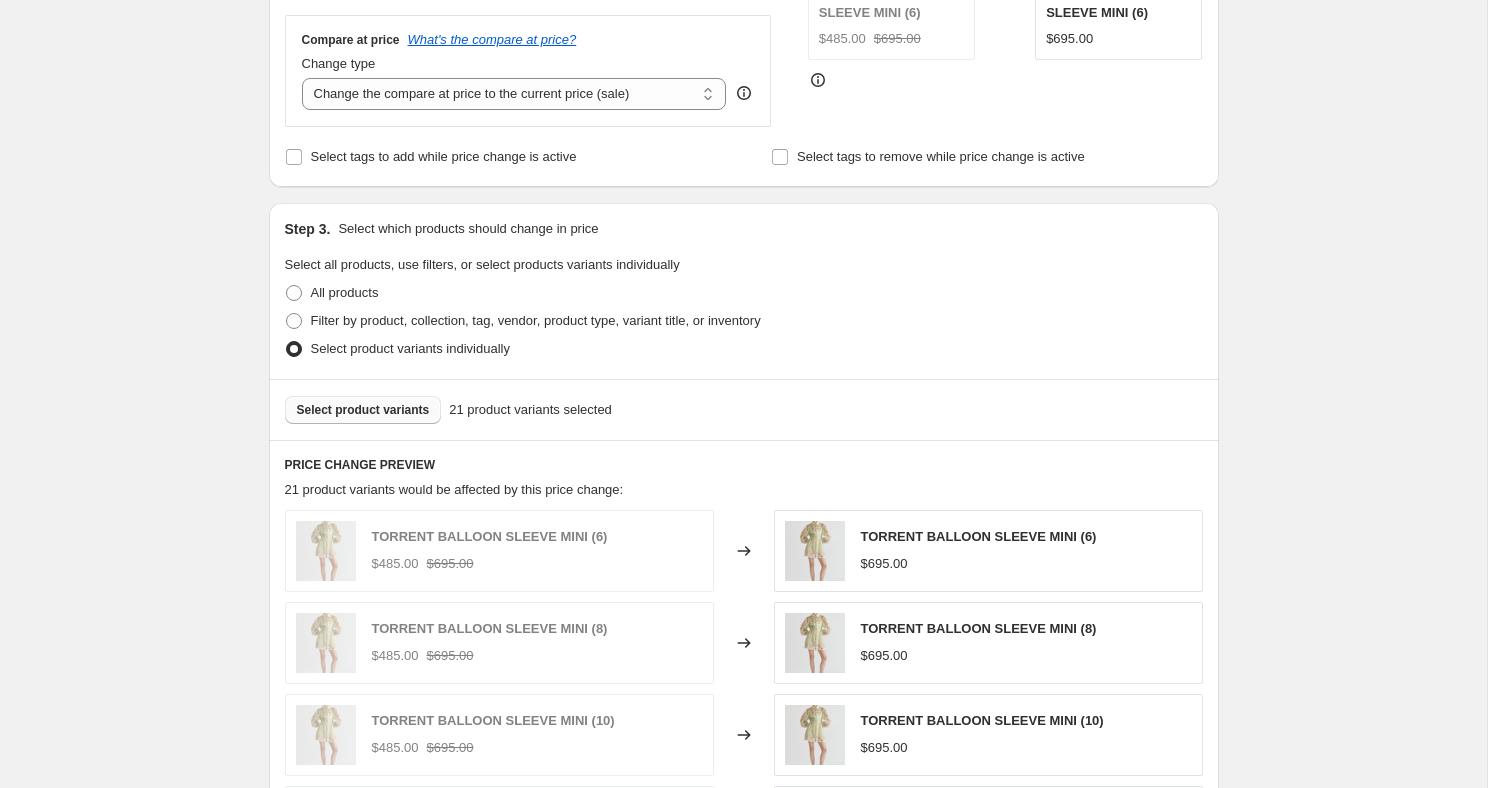 click on "Select product variants" at bounding box center (363, 410) 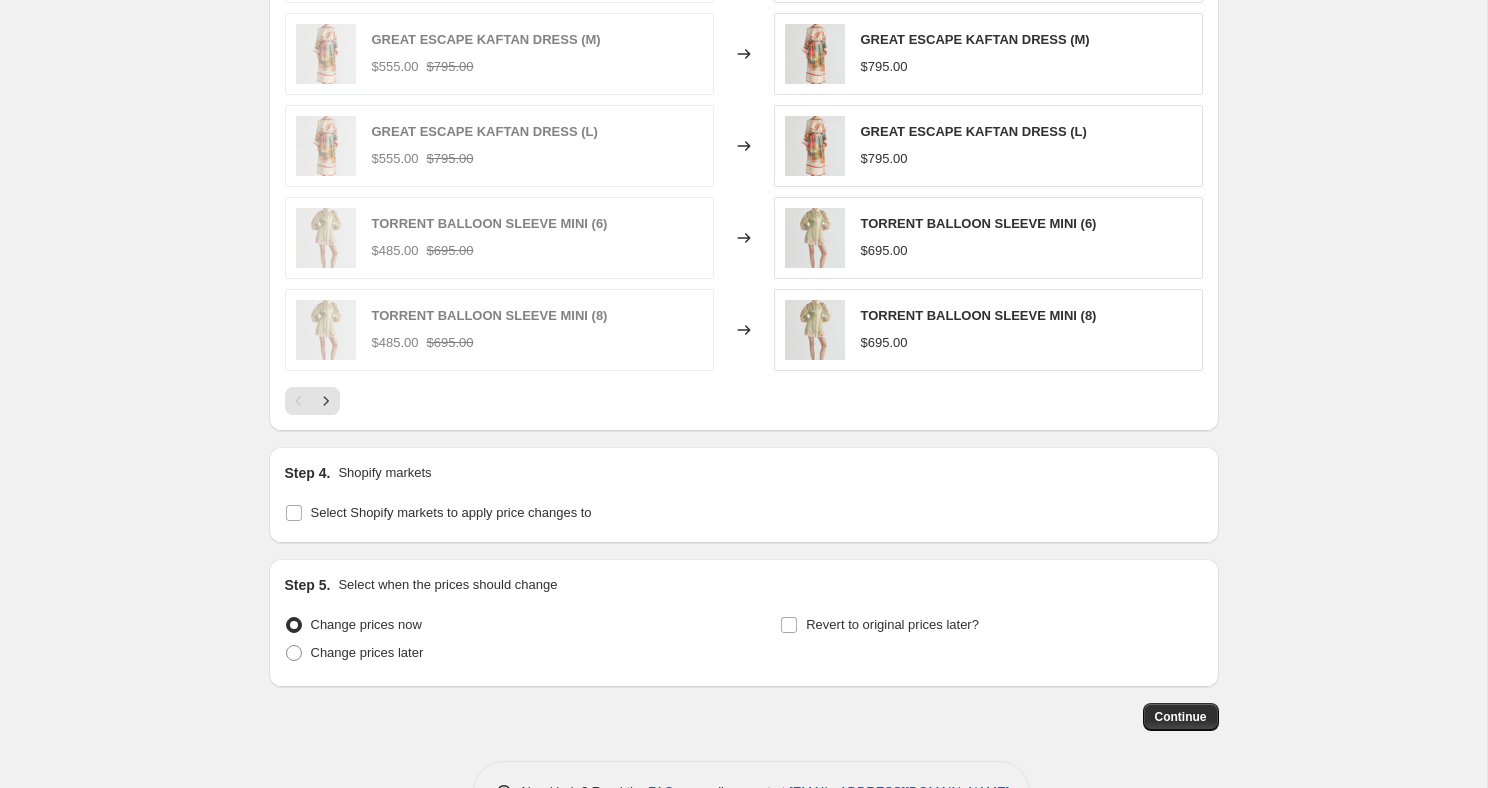 scroll, scrollTop: 1125, scrollLeft: 0, axis: vertical 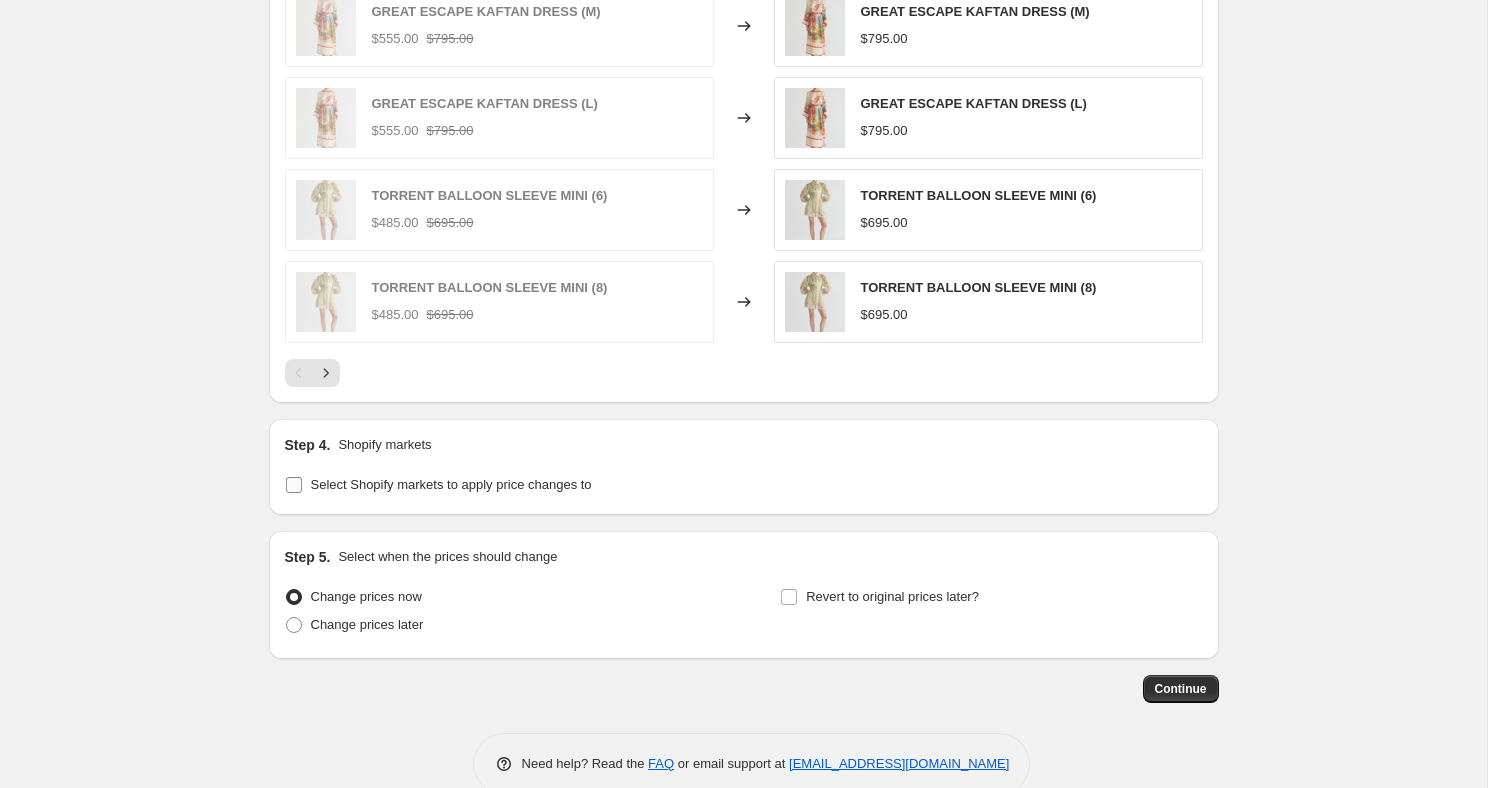 click on "Select Shopify markets to apply price changes to" at bounding box center [294, 485] 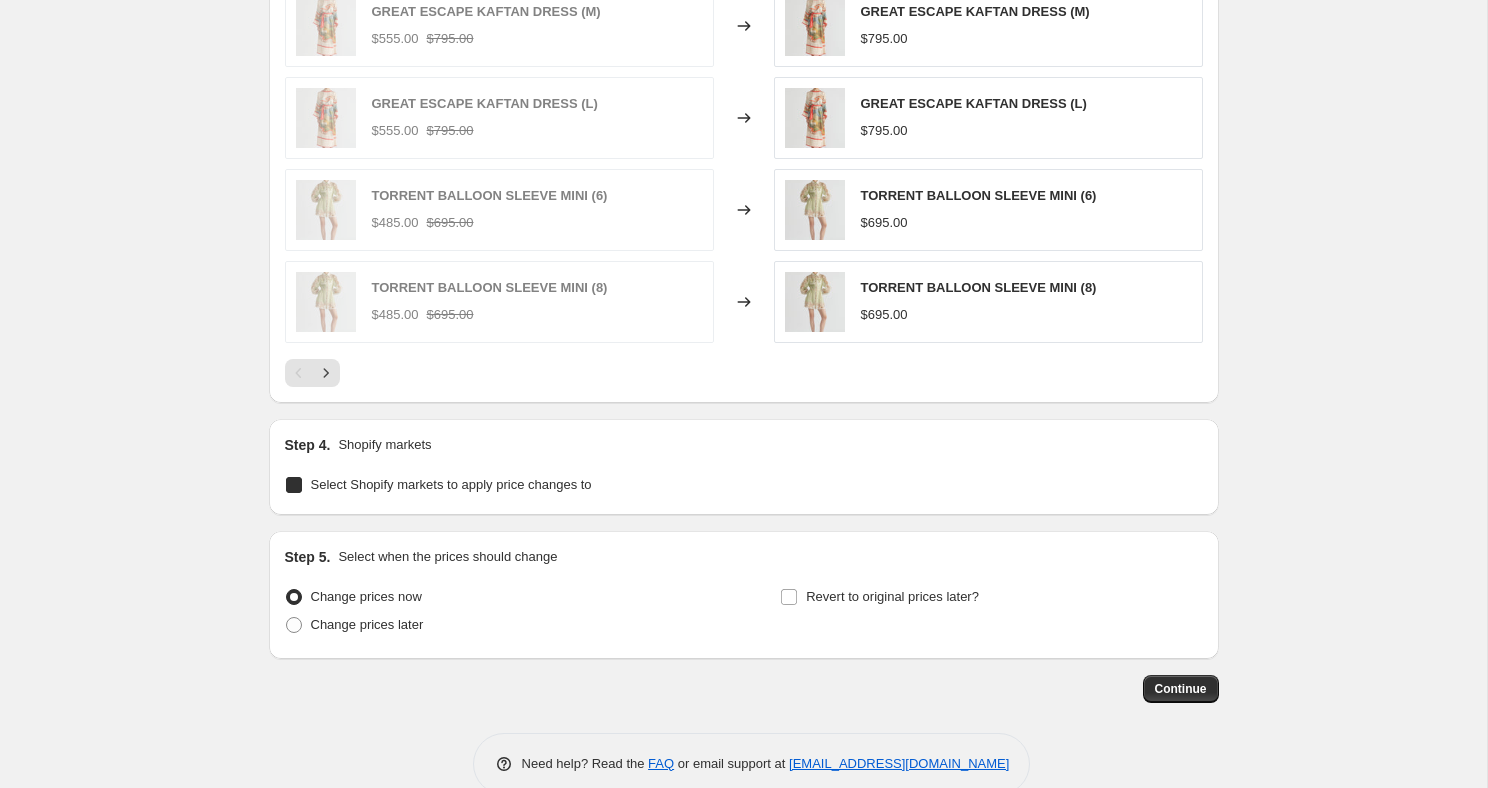 checkbox on "true" 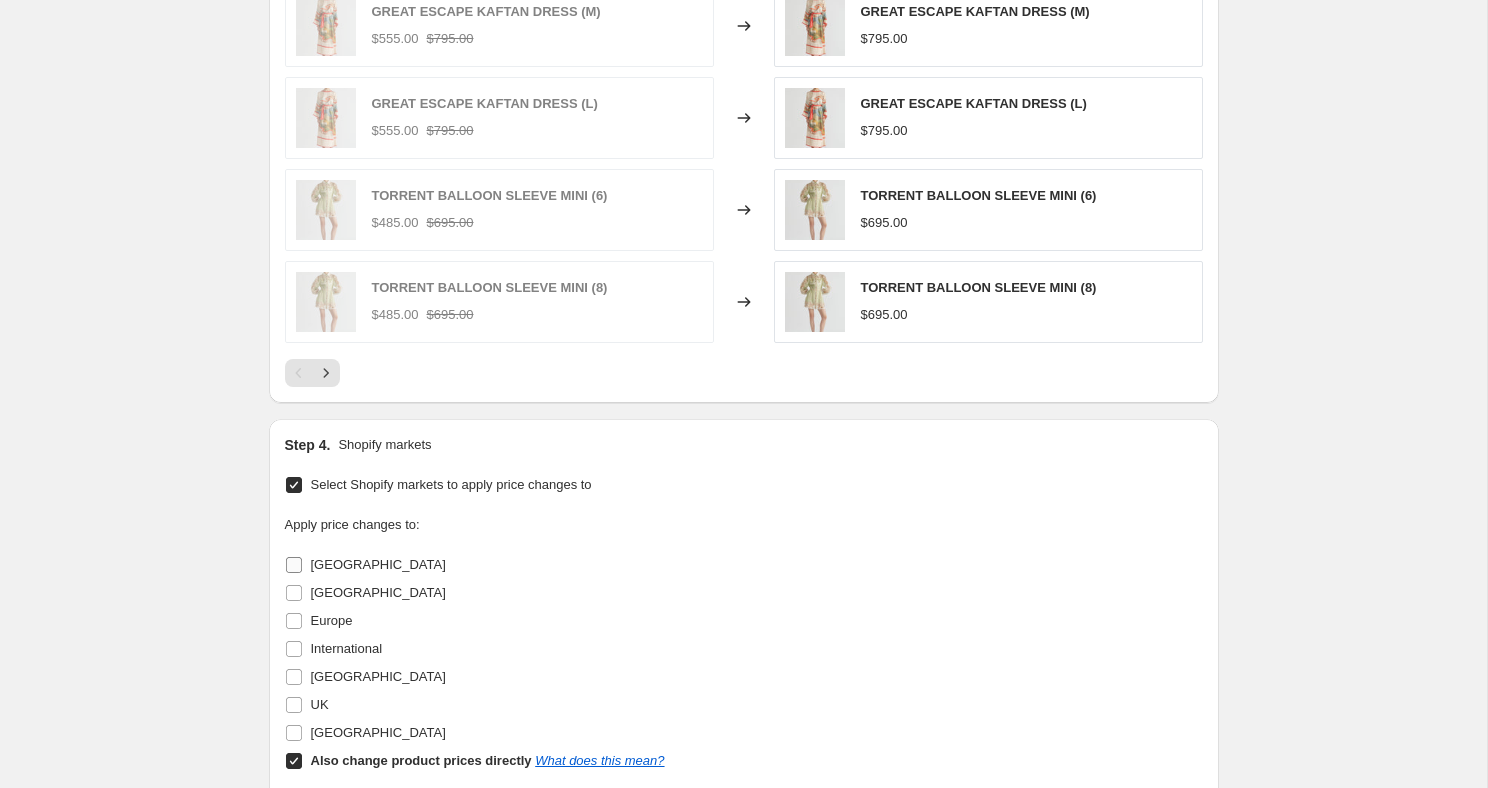 click on "[GEOGRAPHIC_DATA]" at bounding box center (294, 565) 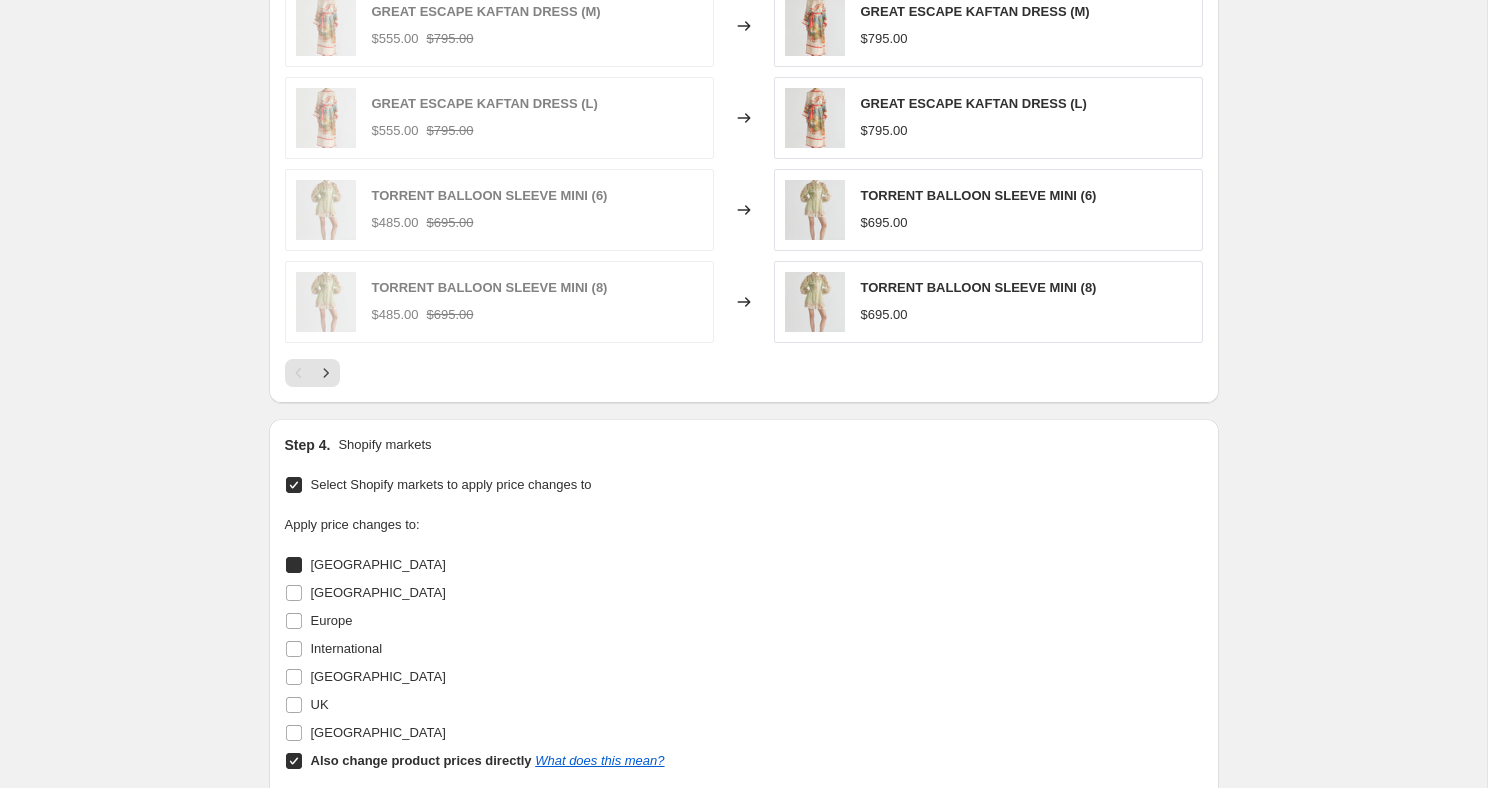 checkbox on "true" 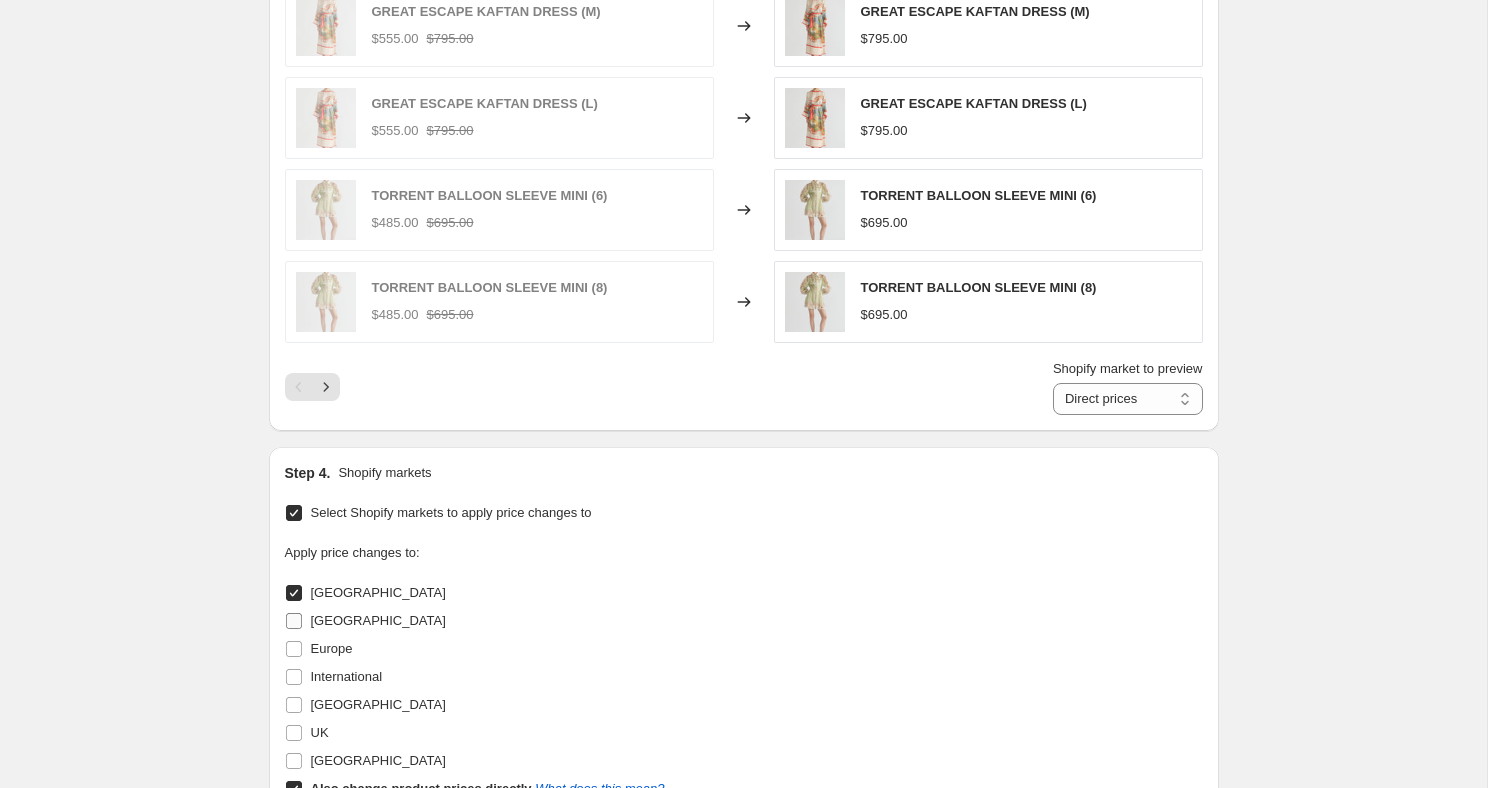 click on "[GEOGRAPHIC_DATA]" at bounding box center [294, 621] 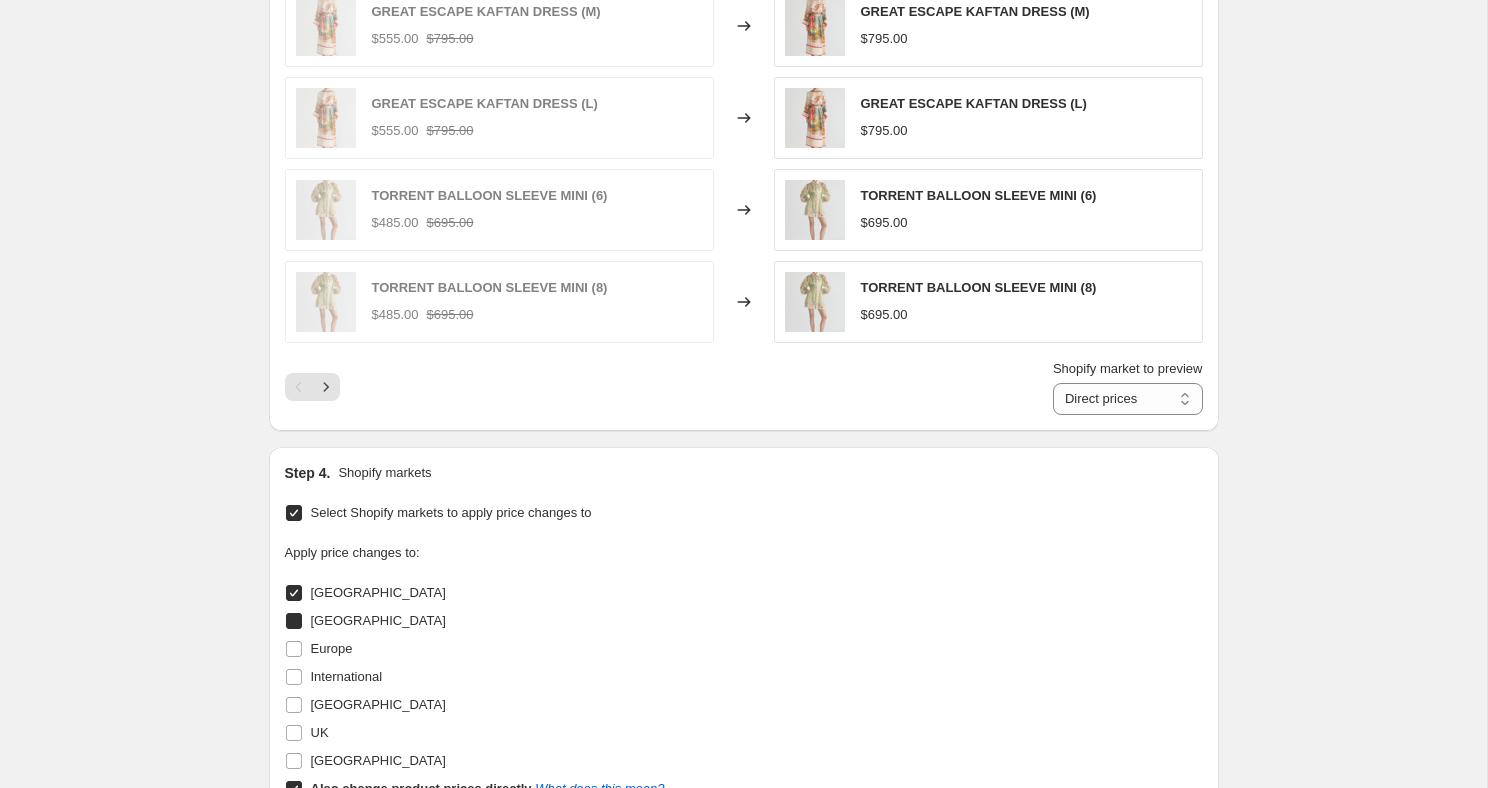 checkbox on "true" 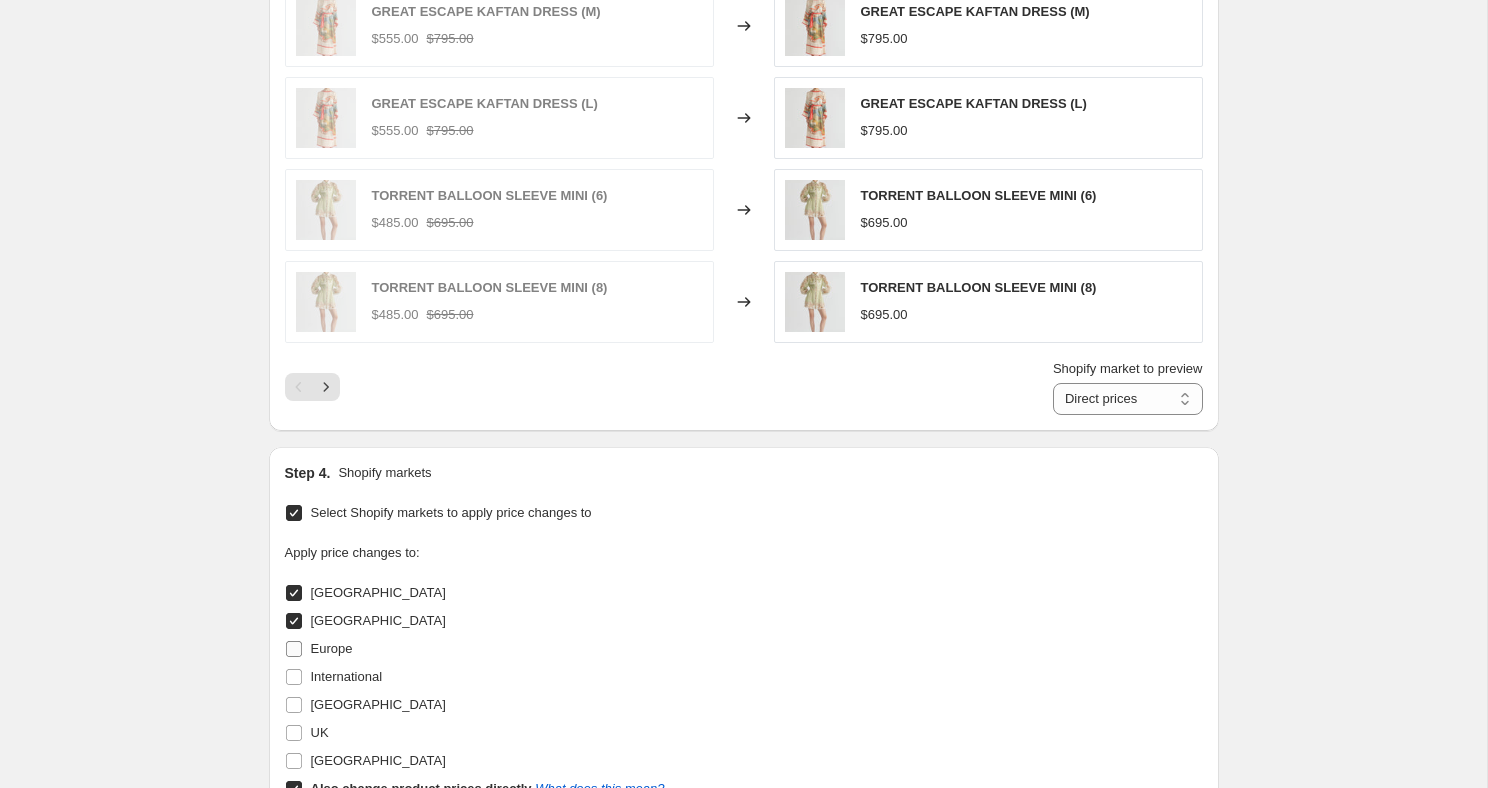 click on "Europe" at bounding box center (294, 649) 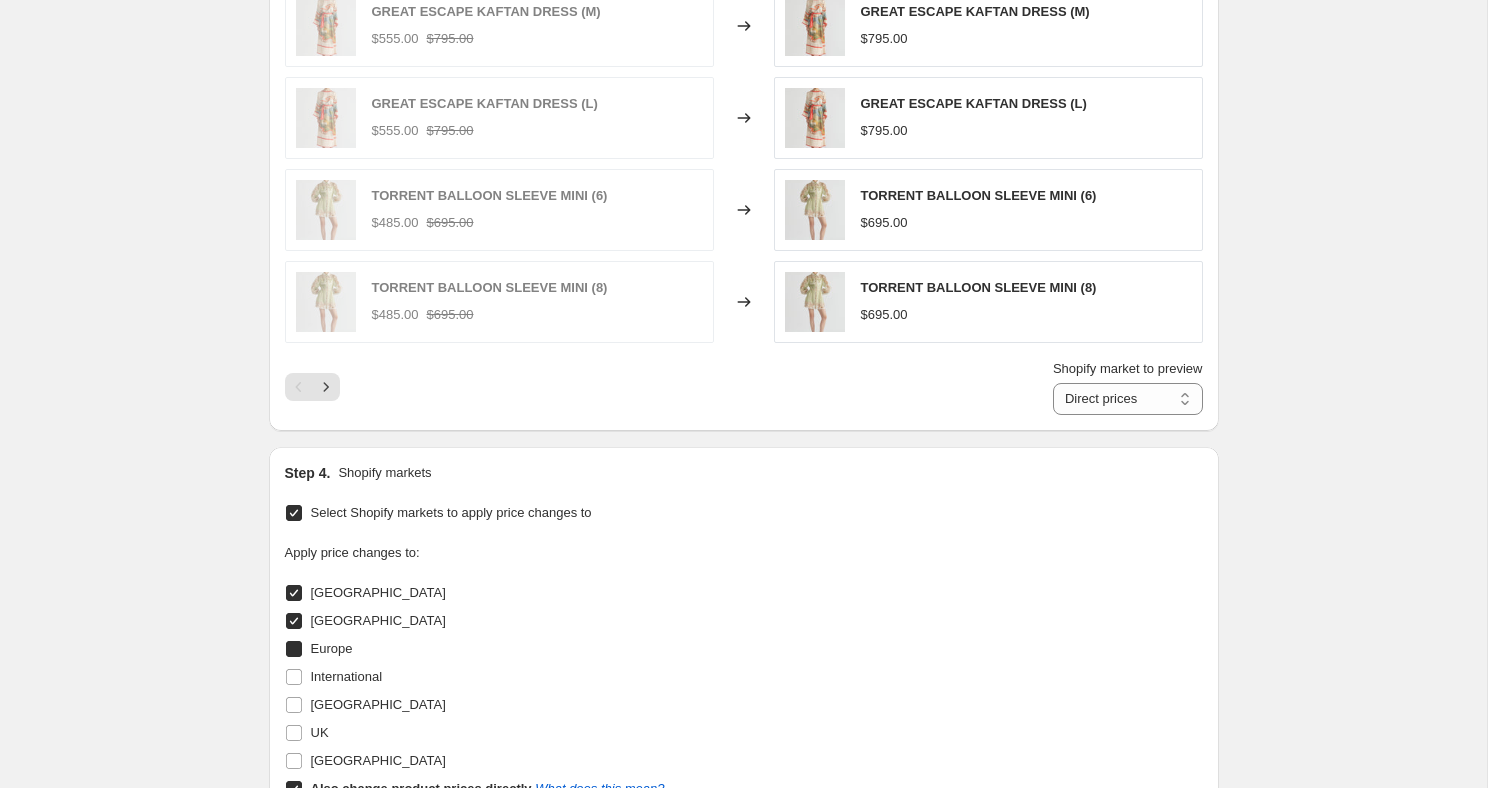 checkbox on "true" 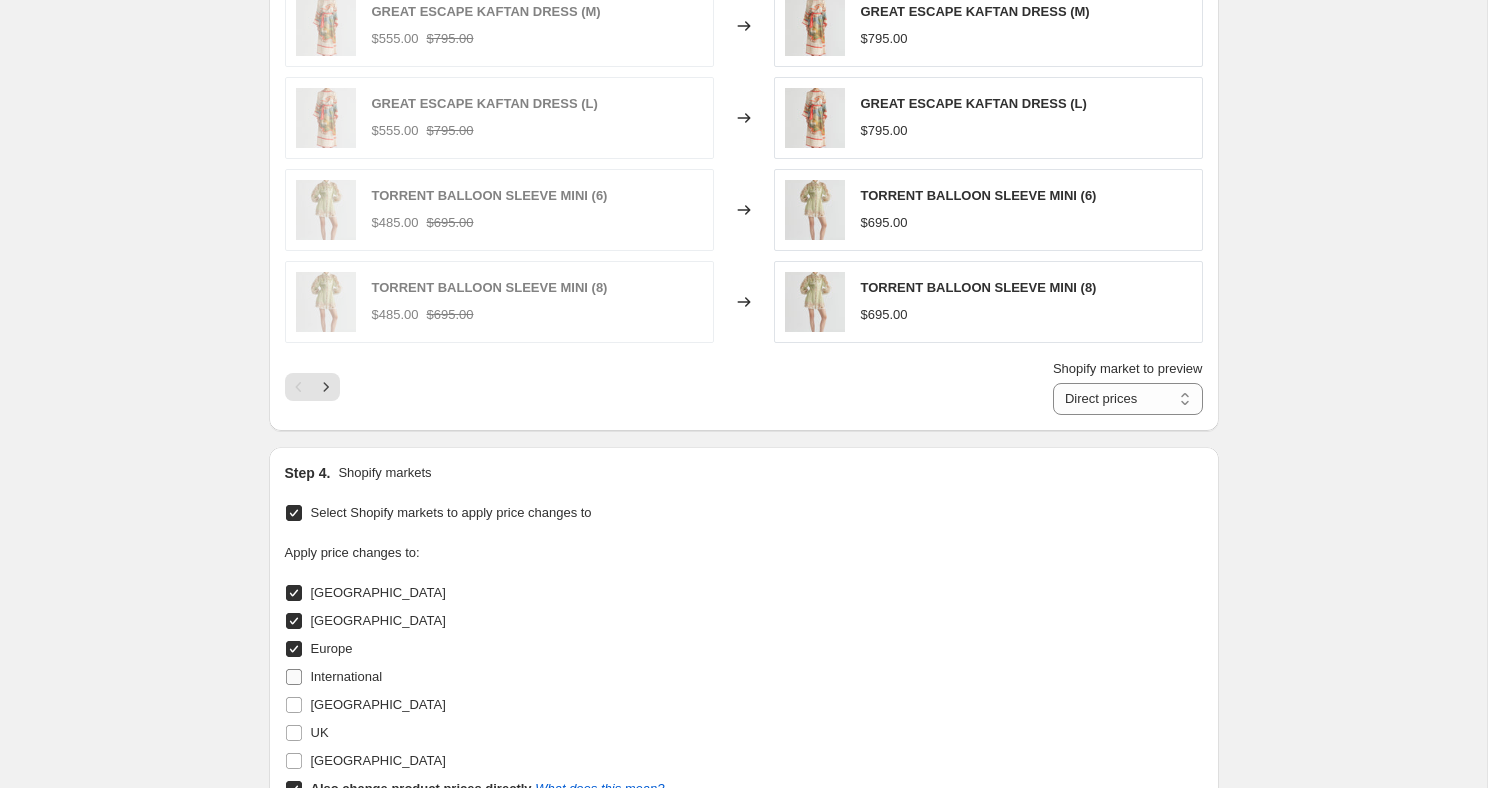 click on "International" at bounding box center [294, 677] 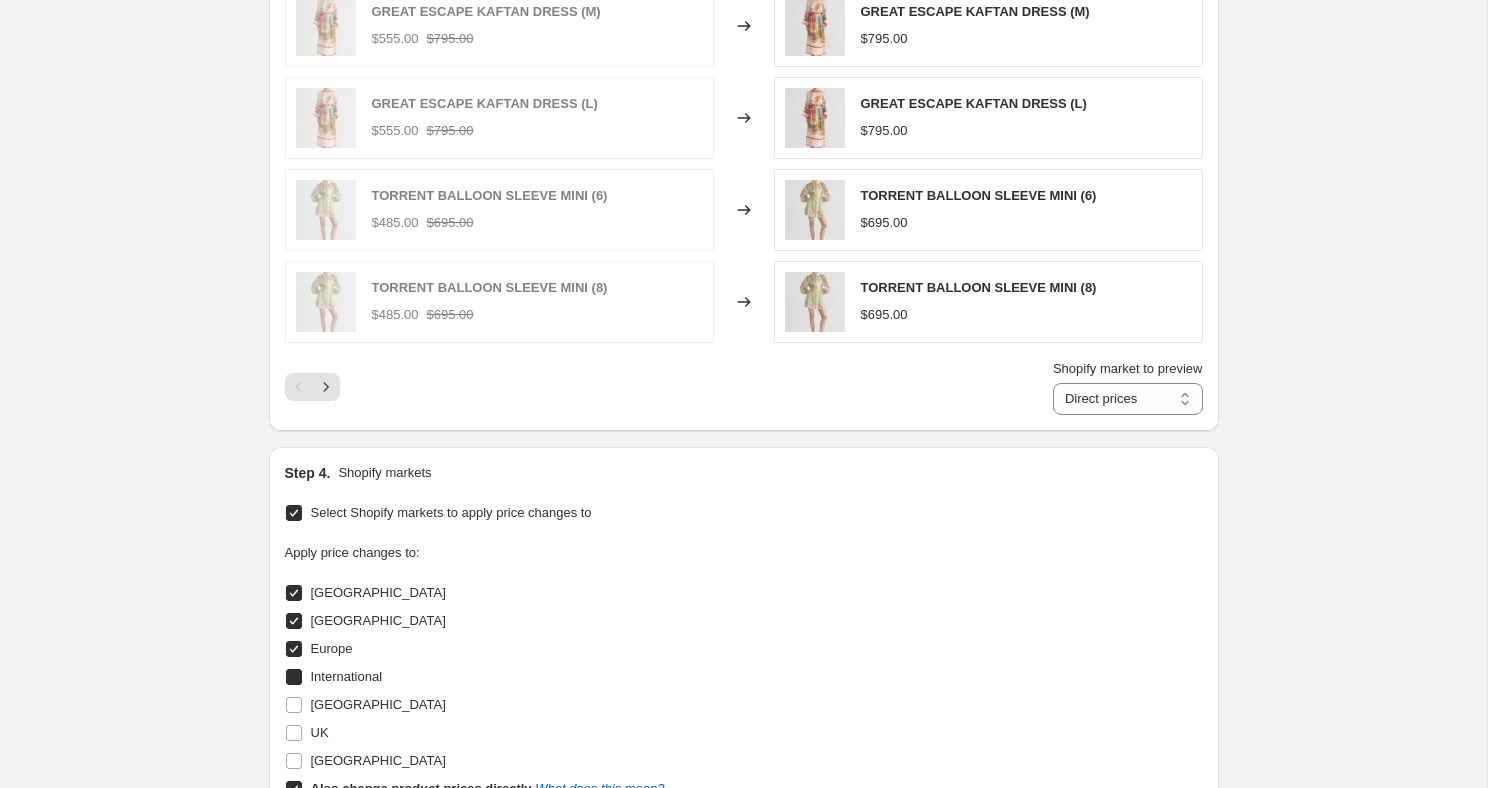 checkbox on "true" 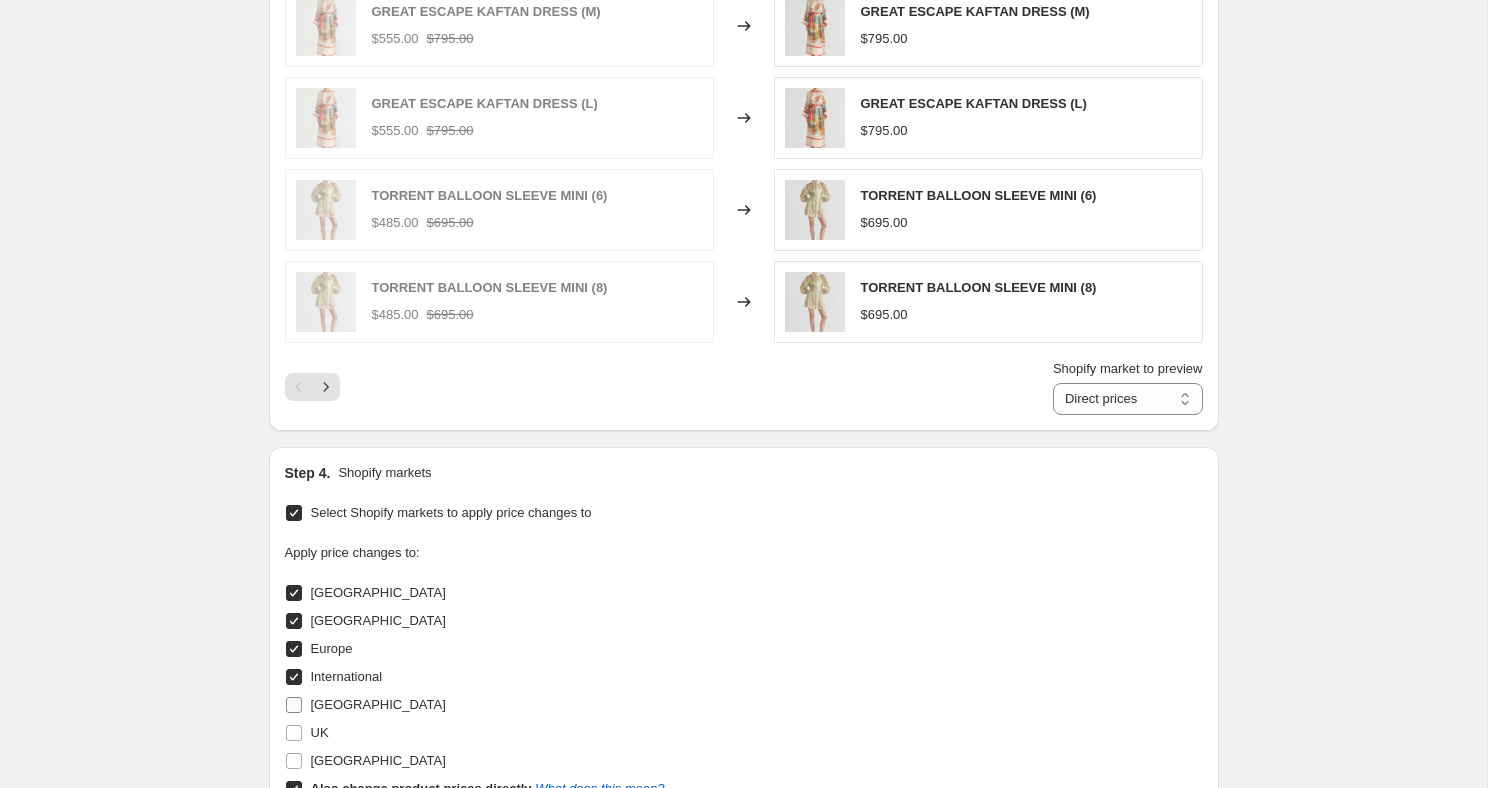click on "[GEOGRAPHIC_DATA]" at bounding box center [294, 705] 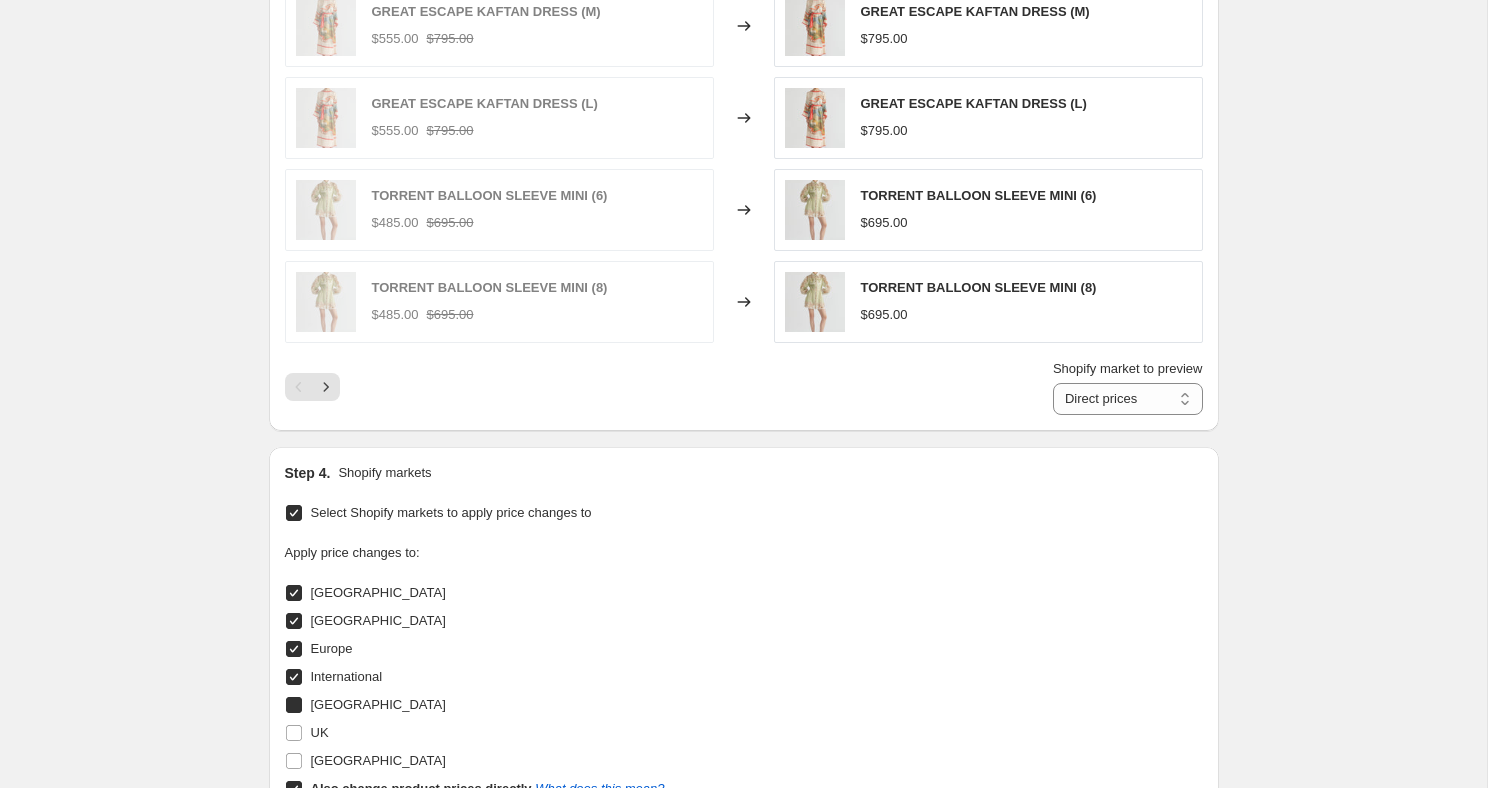 checkbox on "true" 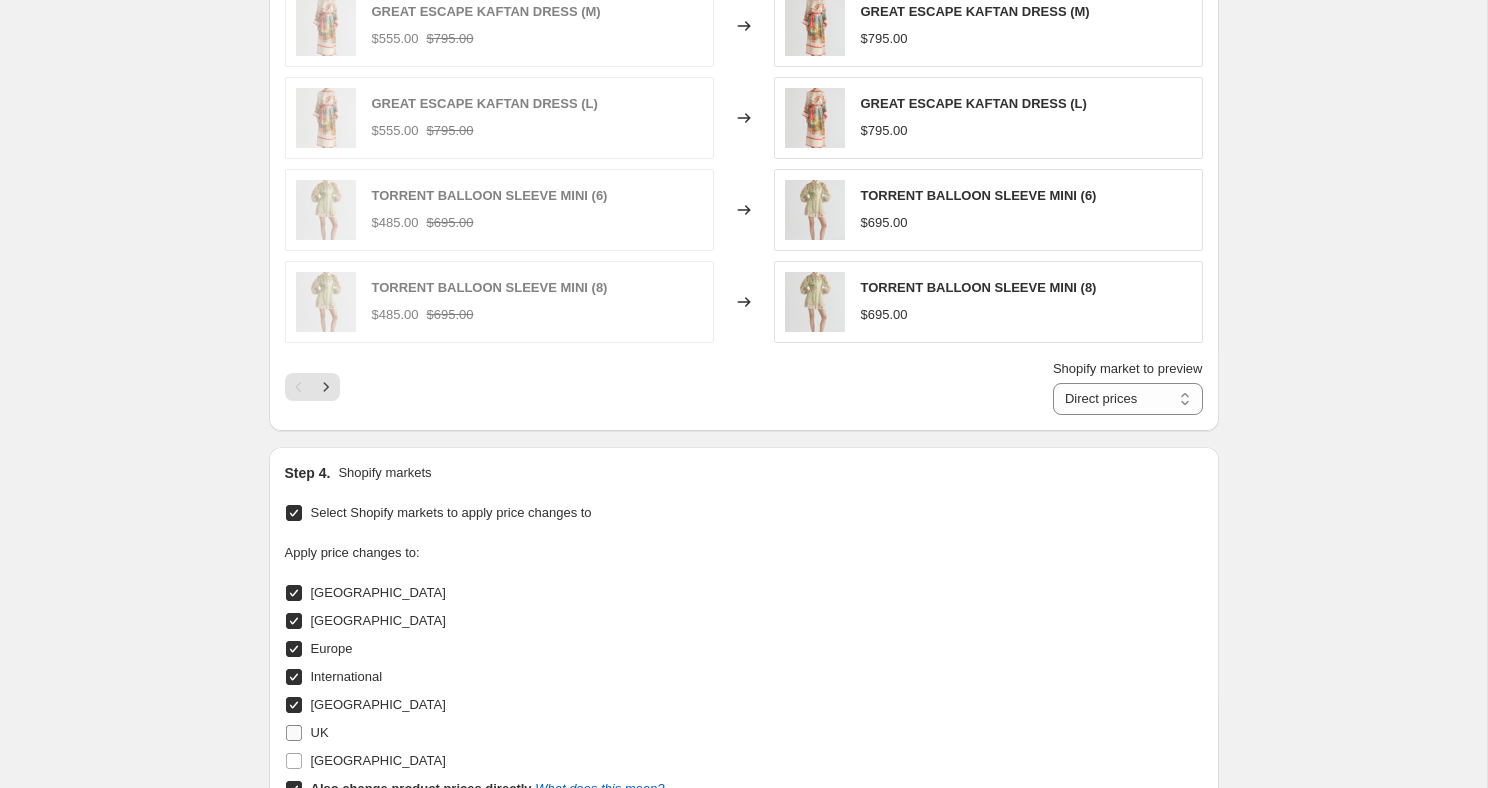 click on "UK" at bounding box center (294, 733) 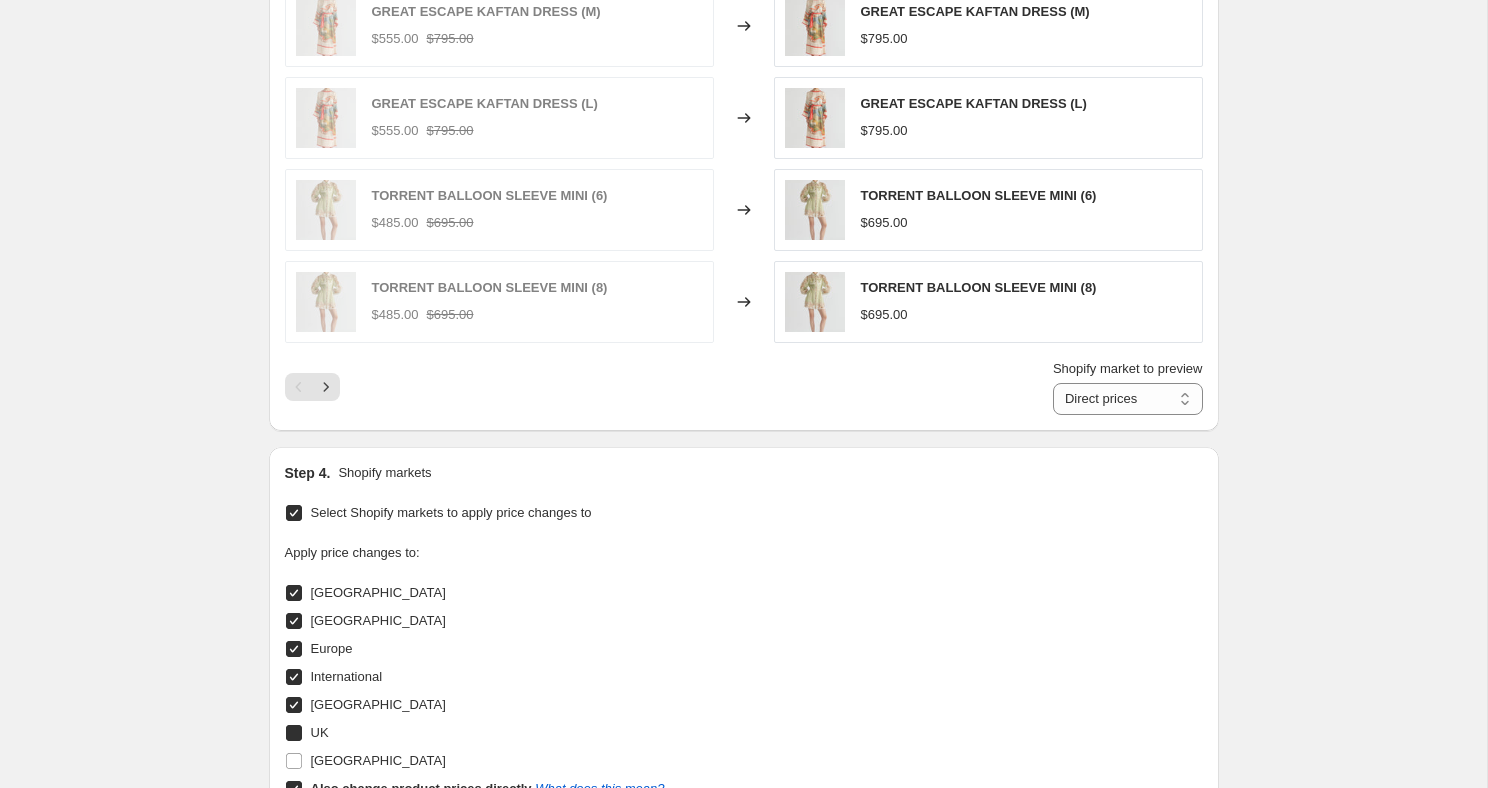 checkbox on "true" 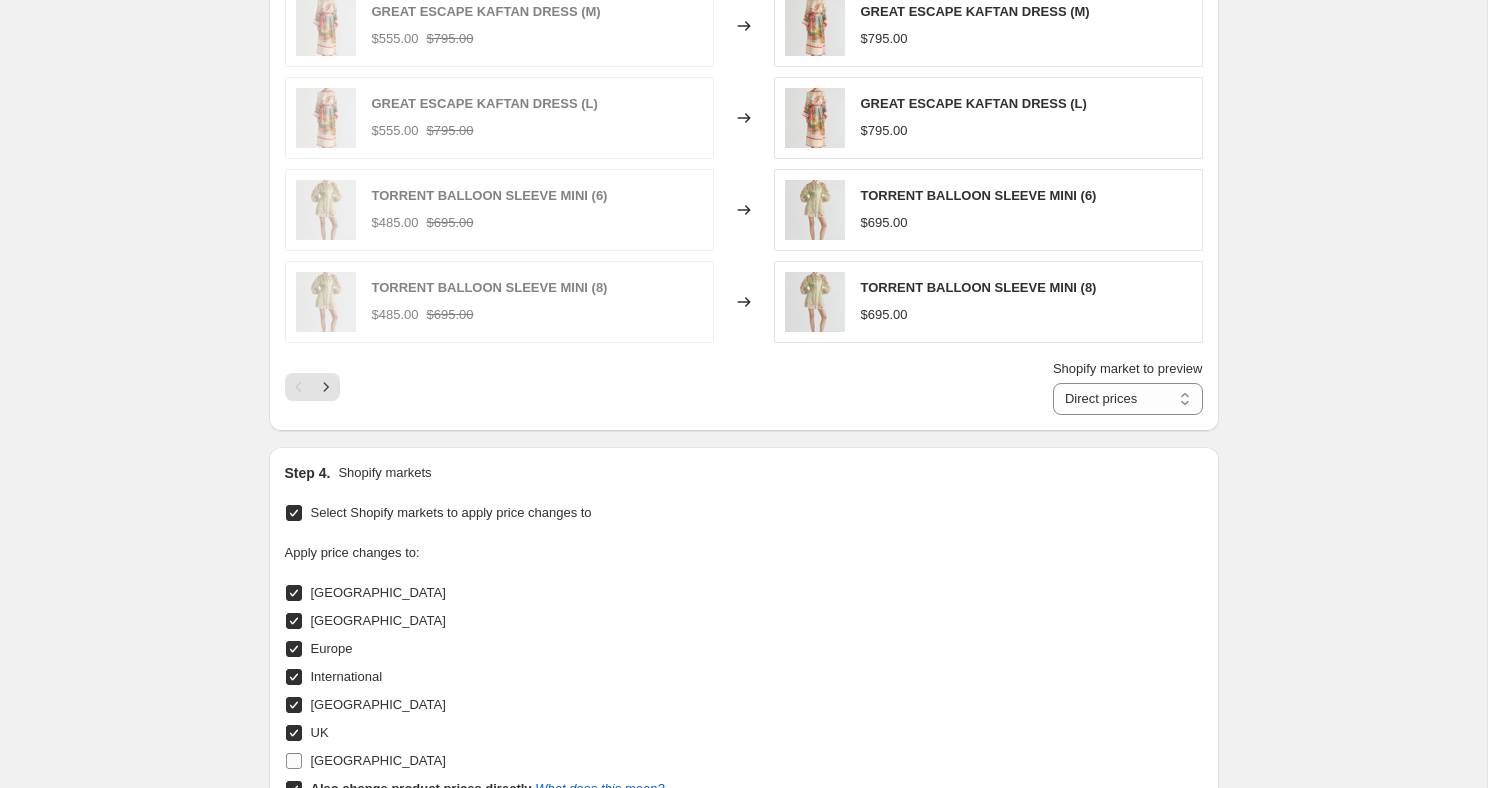 click on "[GEOGRAPHIC_DATA]" at bounding box center (294, 761) 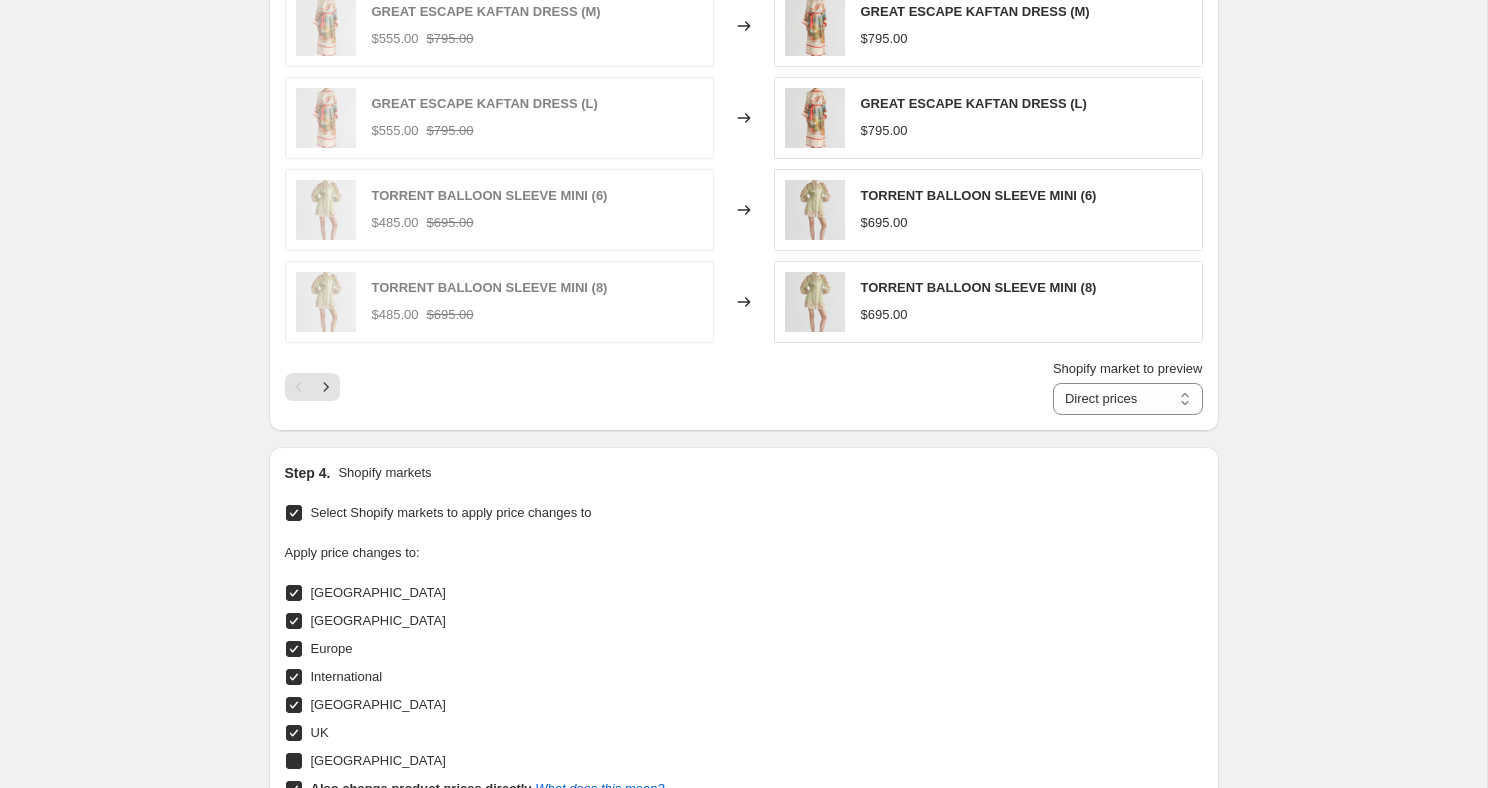checkbox on "true" 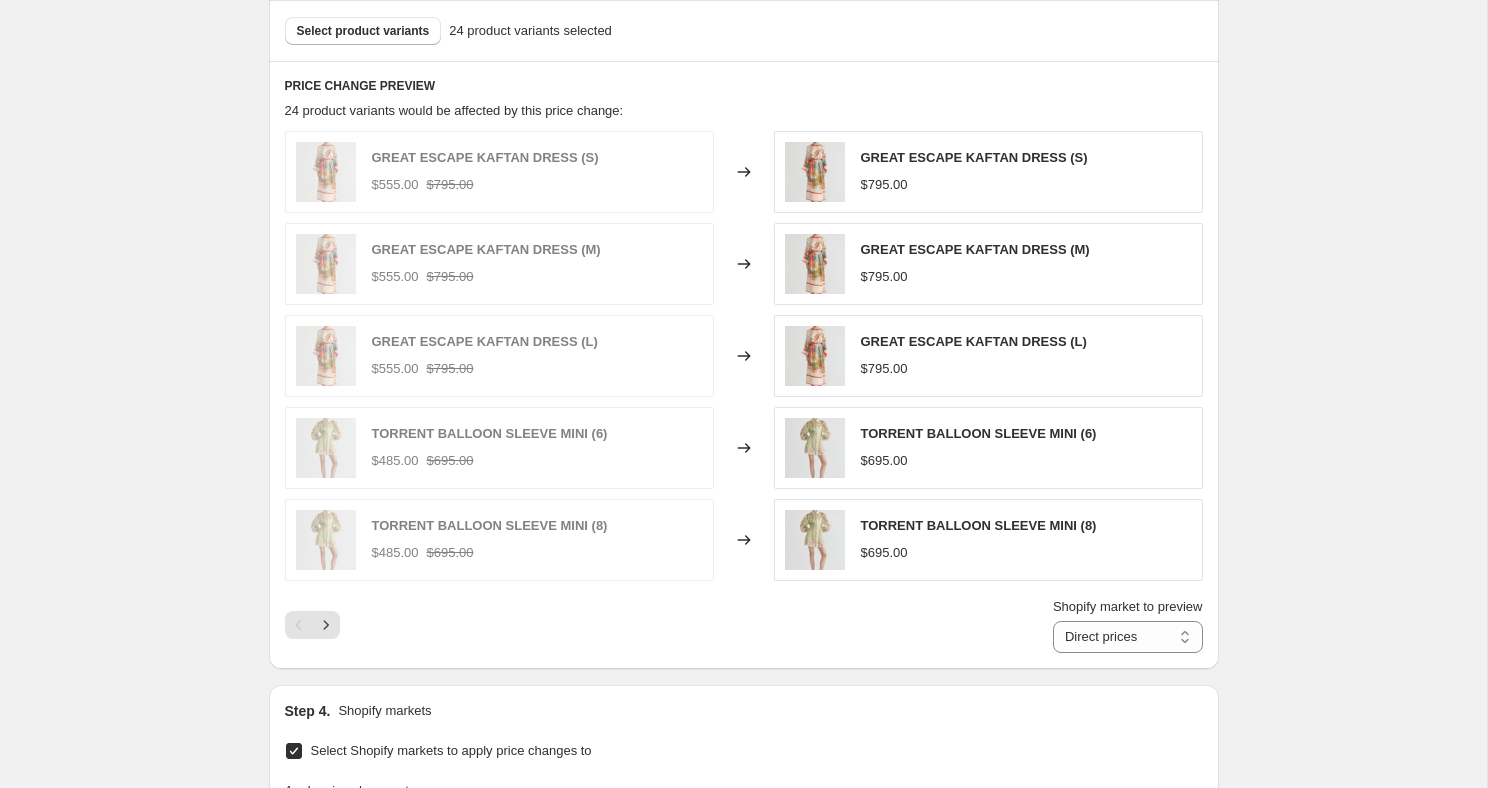 scroll, scrollTop: 890, scrollLeft: 0, axis: vertical 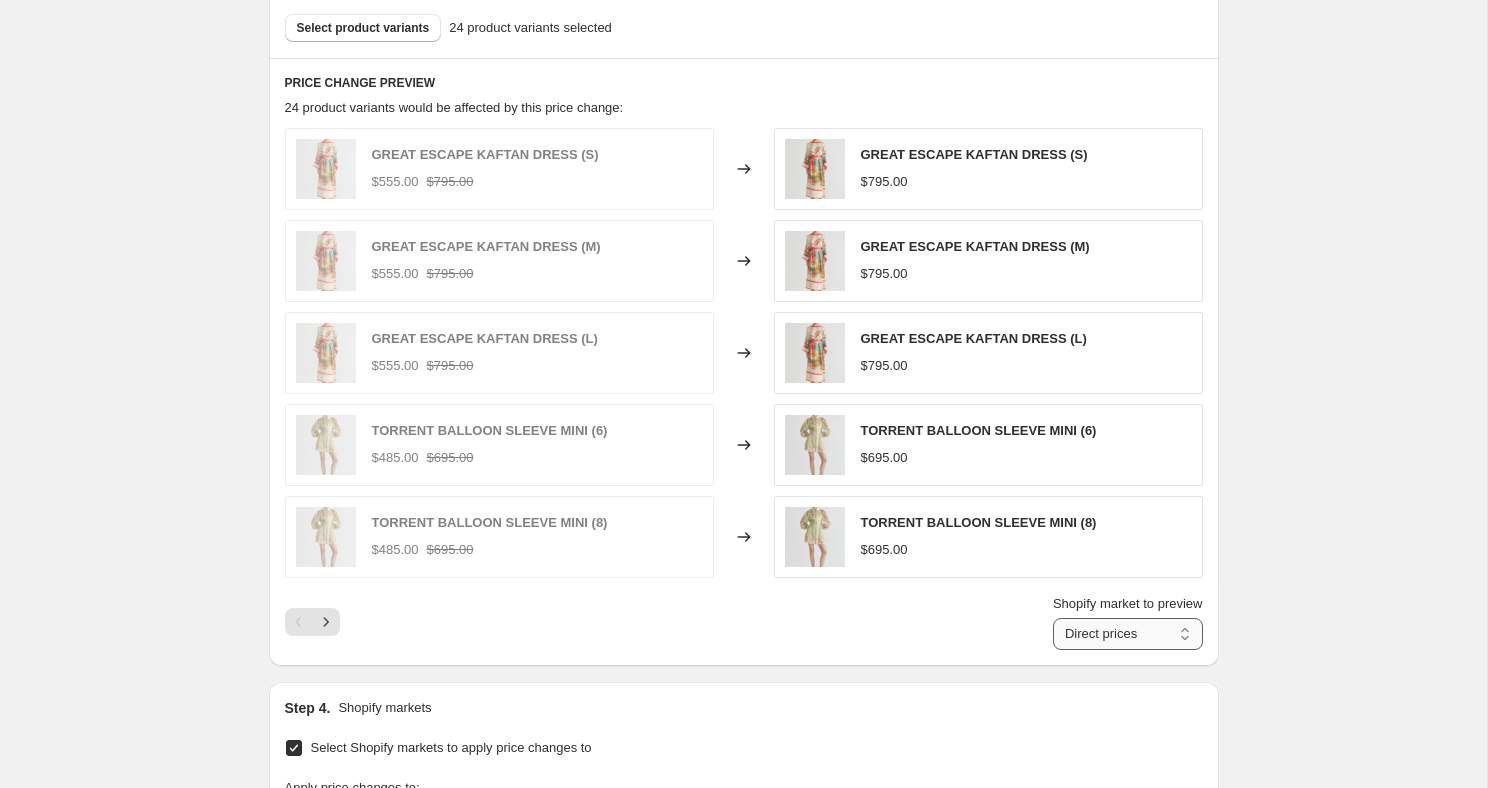 click on "Direct prices [GEOGRAPHIC_DATA] [GEOGRAPHIC_DATA] [GEOGRAPHIC_DATA] International  [GEOGRAPHIC_DATA] [GEOGRAPHIC_DATA] [GEOGRAPHIC_DATA]" at bounding box center (1128, 634) 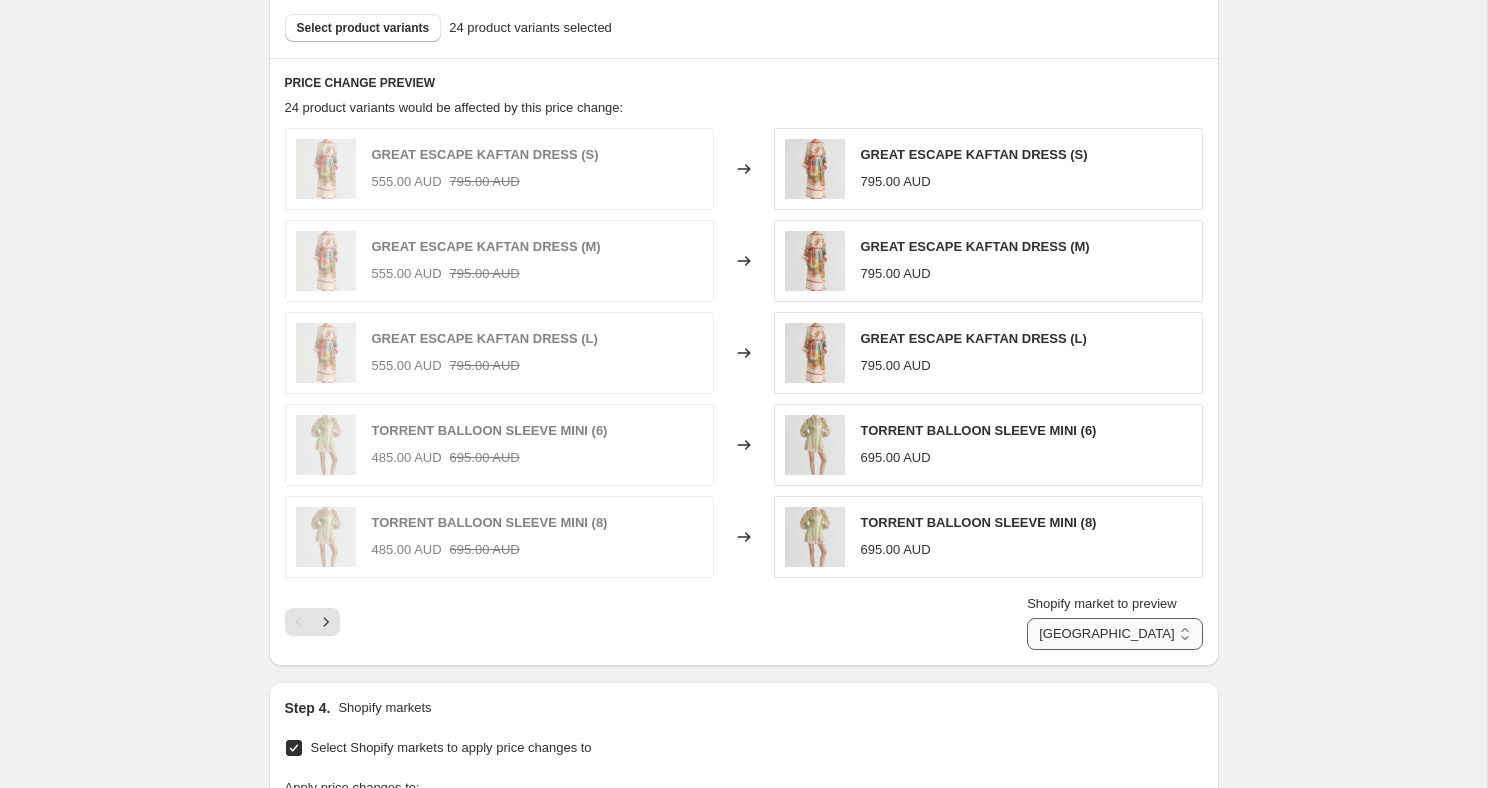click on "Direct prices [GEOGRAPHIC_DATA] [GEOGRAPHIC_DATA] [GEOGRAPHIC_DATA] International  [GEOGRAPHIC_DATA] [GEOGRAPHIC_DATA] [GEOGRAPHIC_DATA]" at bounding box center (1114, 634) 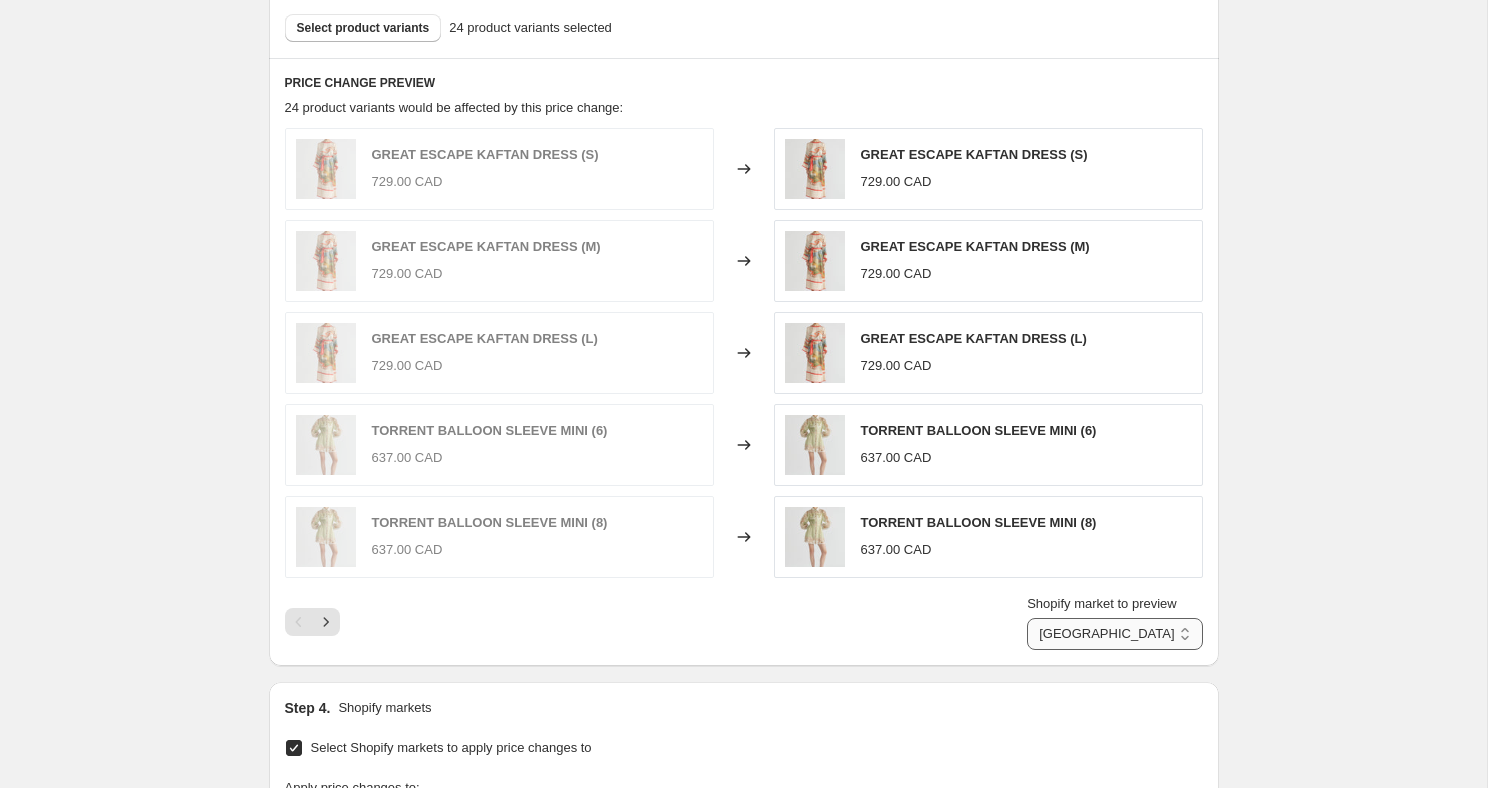 click on "Direct prices [GEOGRAPHIC_DATA] [GEOGRAPHIC_DATA] [GEOGRAPHIC_DATA] International  [GEOGRAPHIC_DATA] [GEOGRAPHIC_DATA] [GEOGRAPHIC_DATA]" at bounding box center [1114, 634] 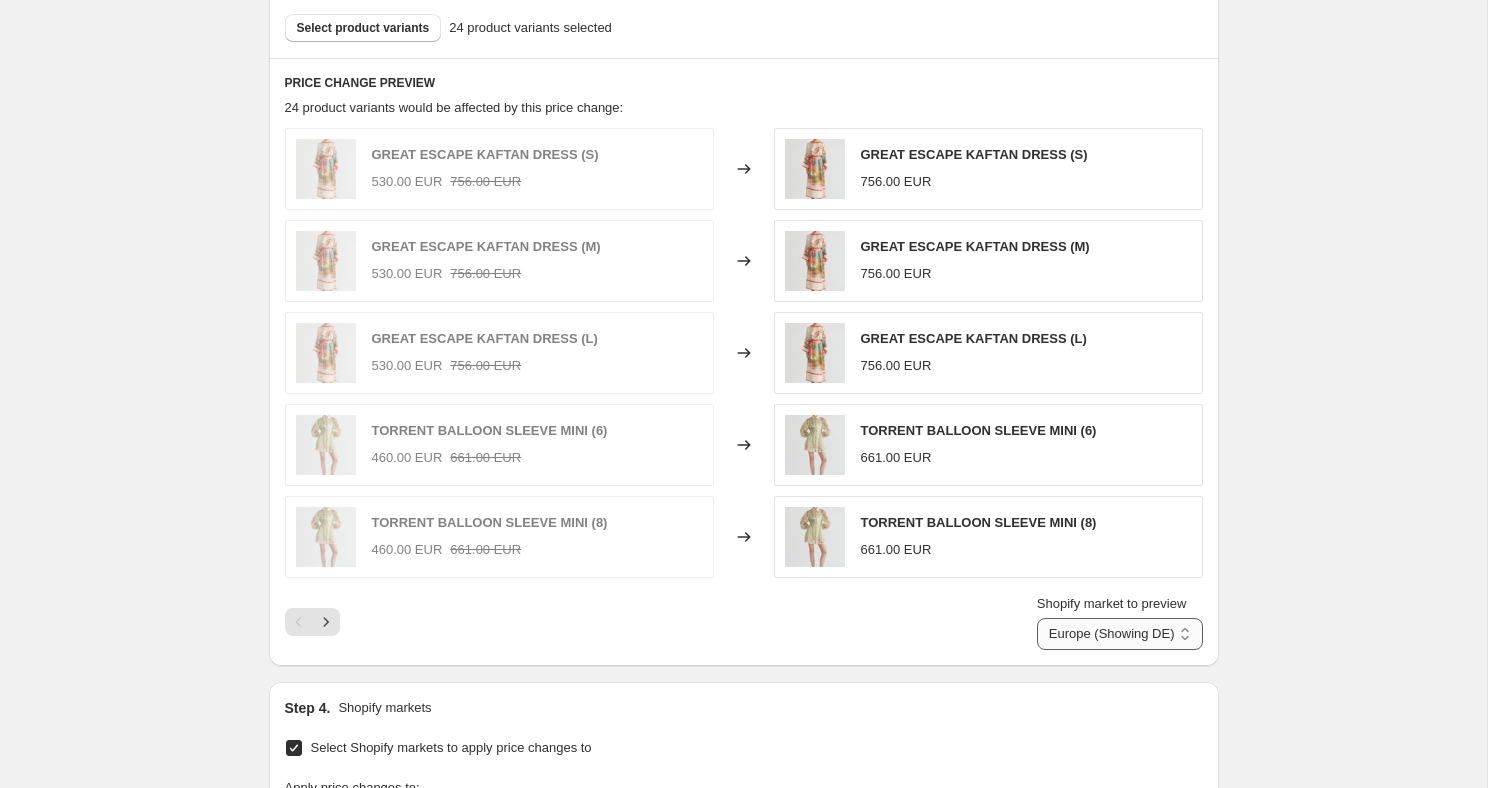 click on "Direct prices [GEOGRAPHIC_DATA] [GEOGRAPHIC_DATA] [GEOGRAPHIC_DATA] (Showing DE) International  [GEOGRAPHIC_DATA] [GEOGRAPHIC_DATA] [GEOGRAPHIC_DATA]" at bounding box center [1120, 634] 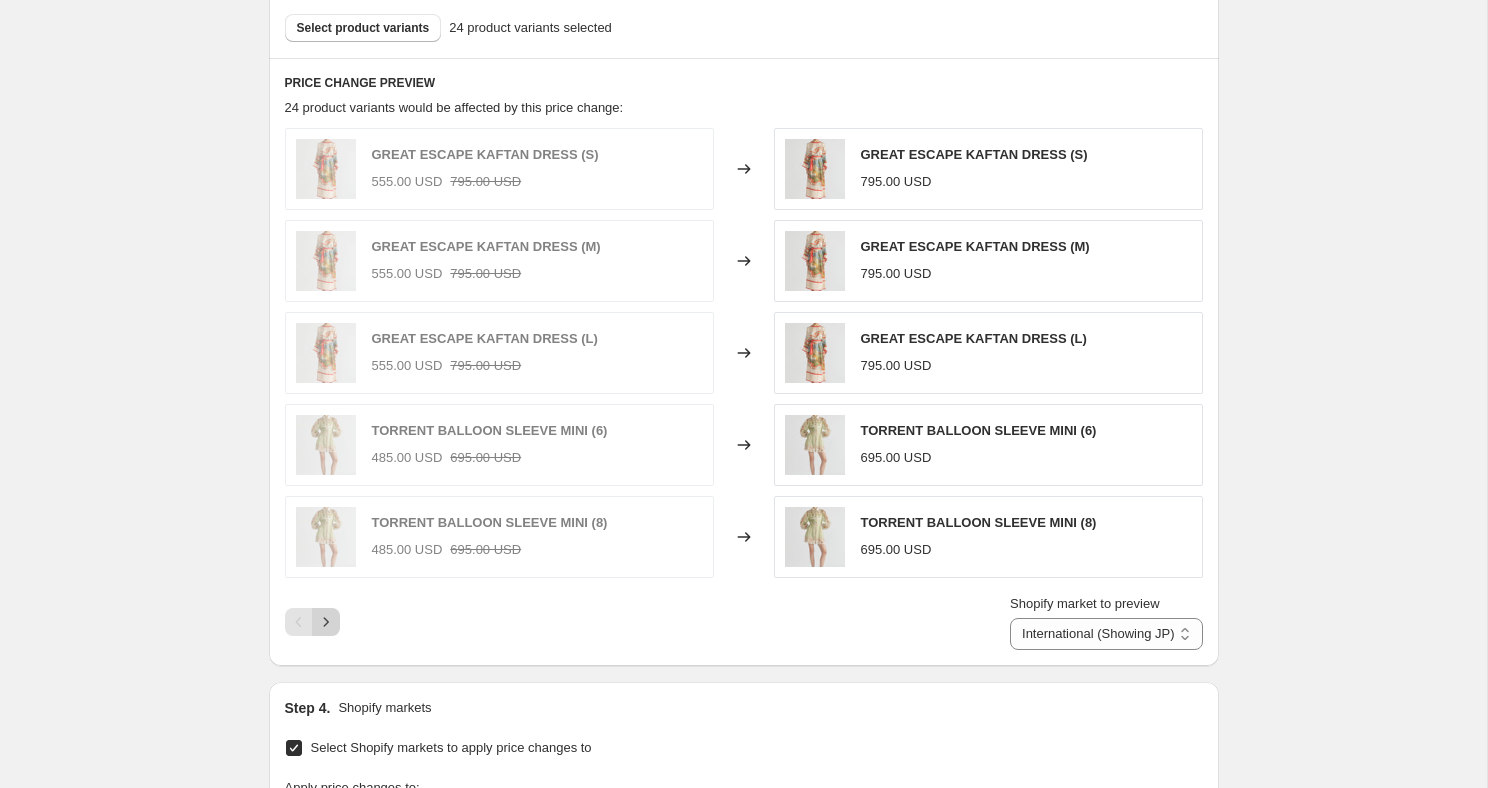 click 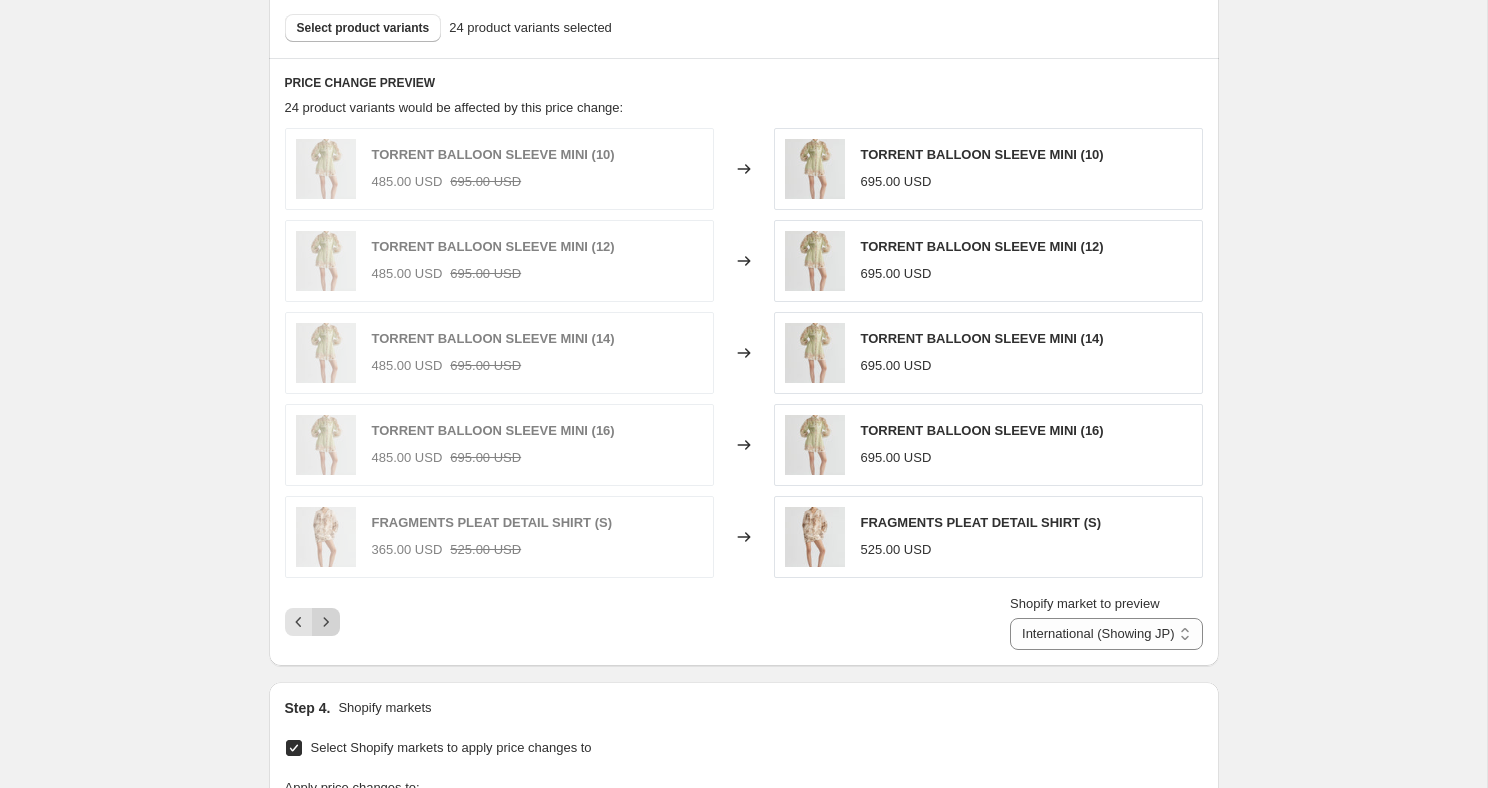 click 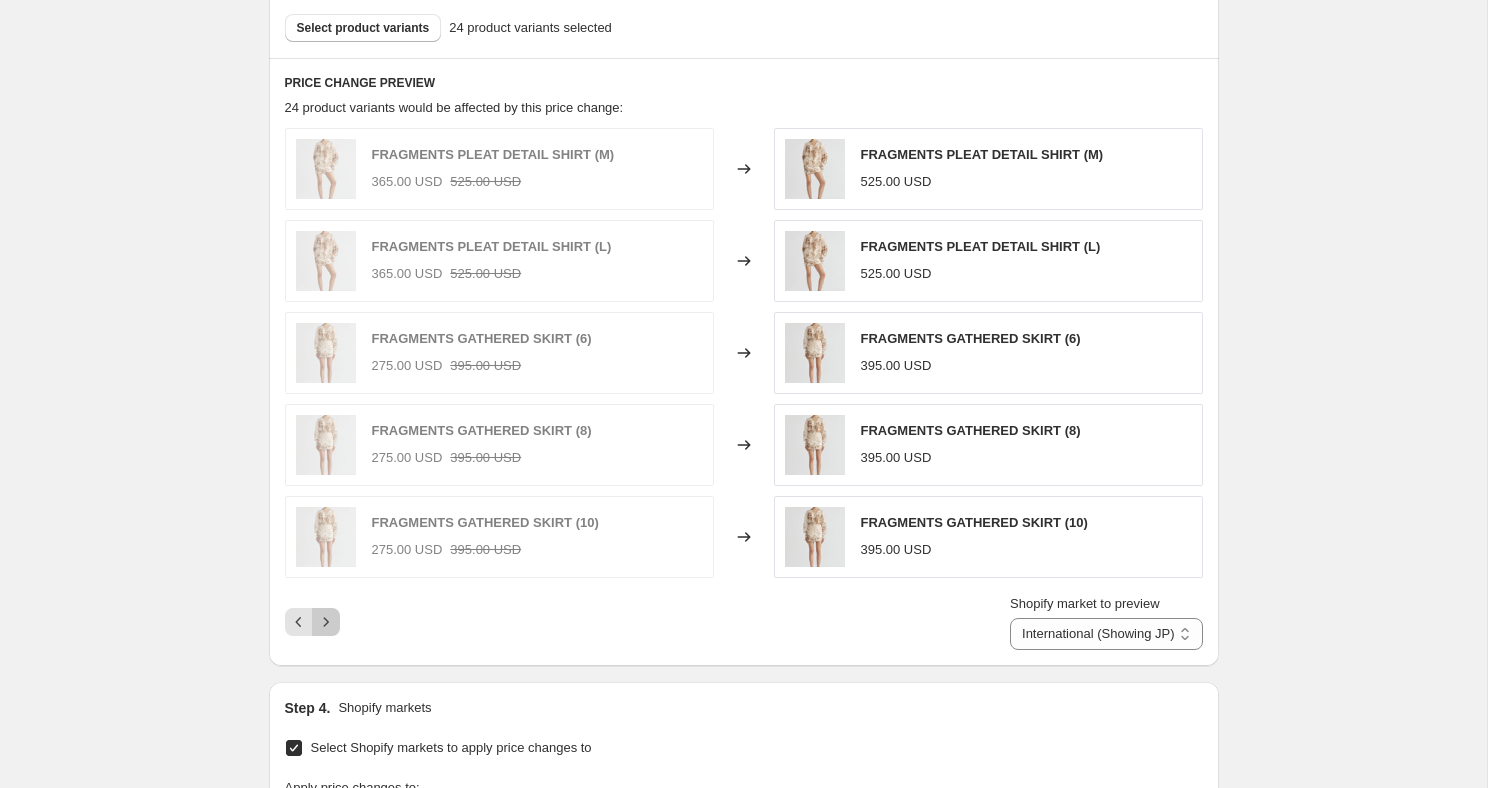 click 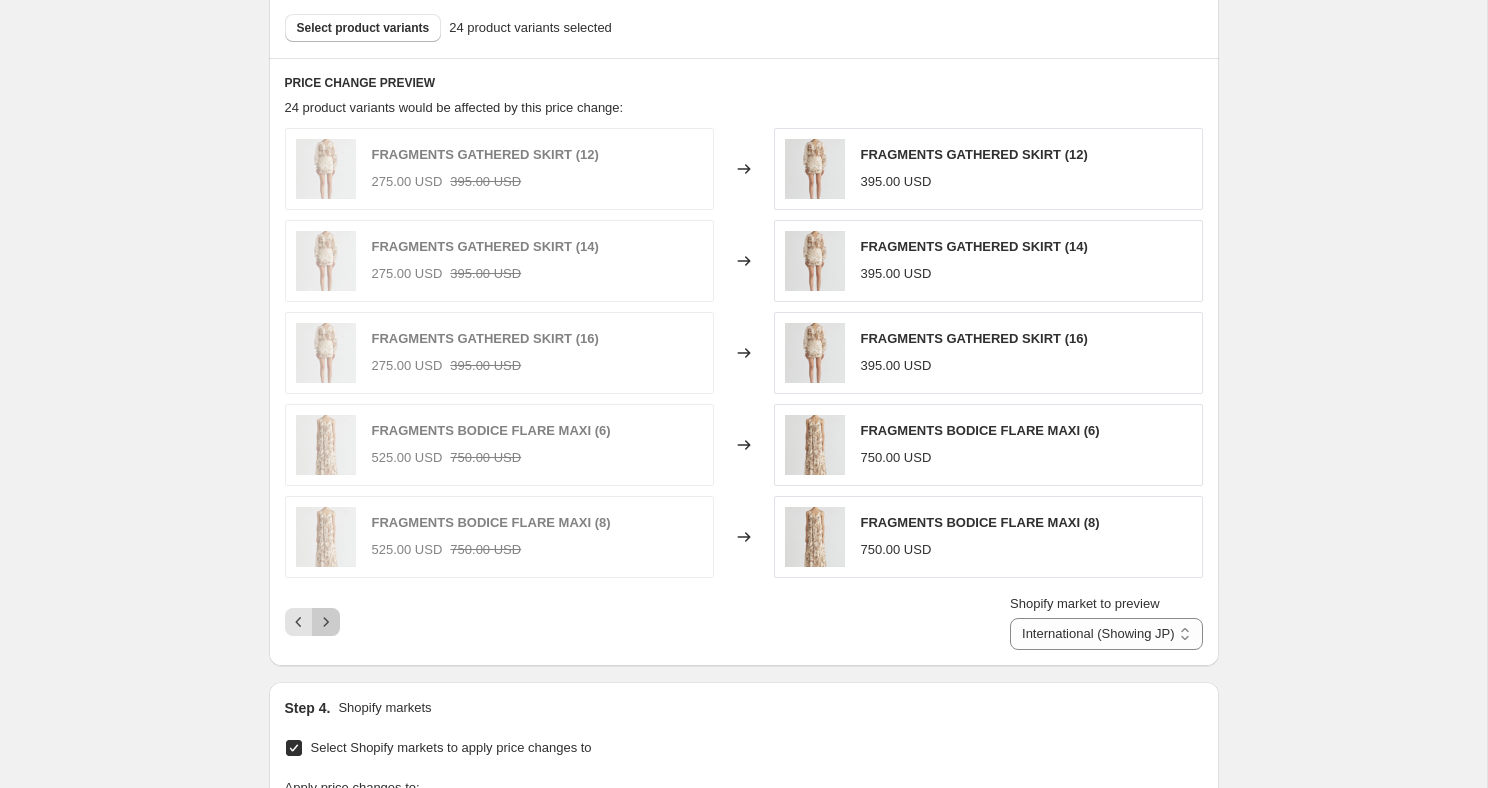click 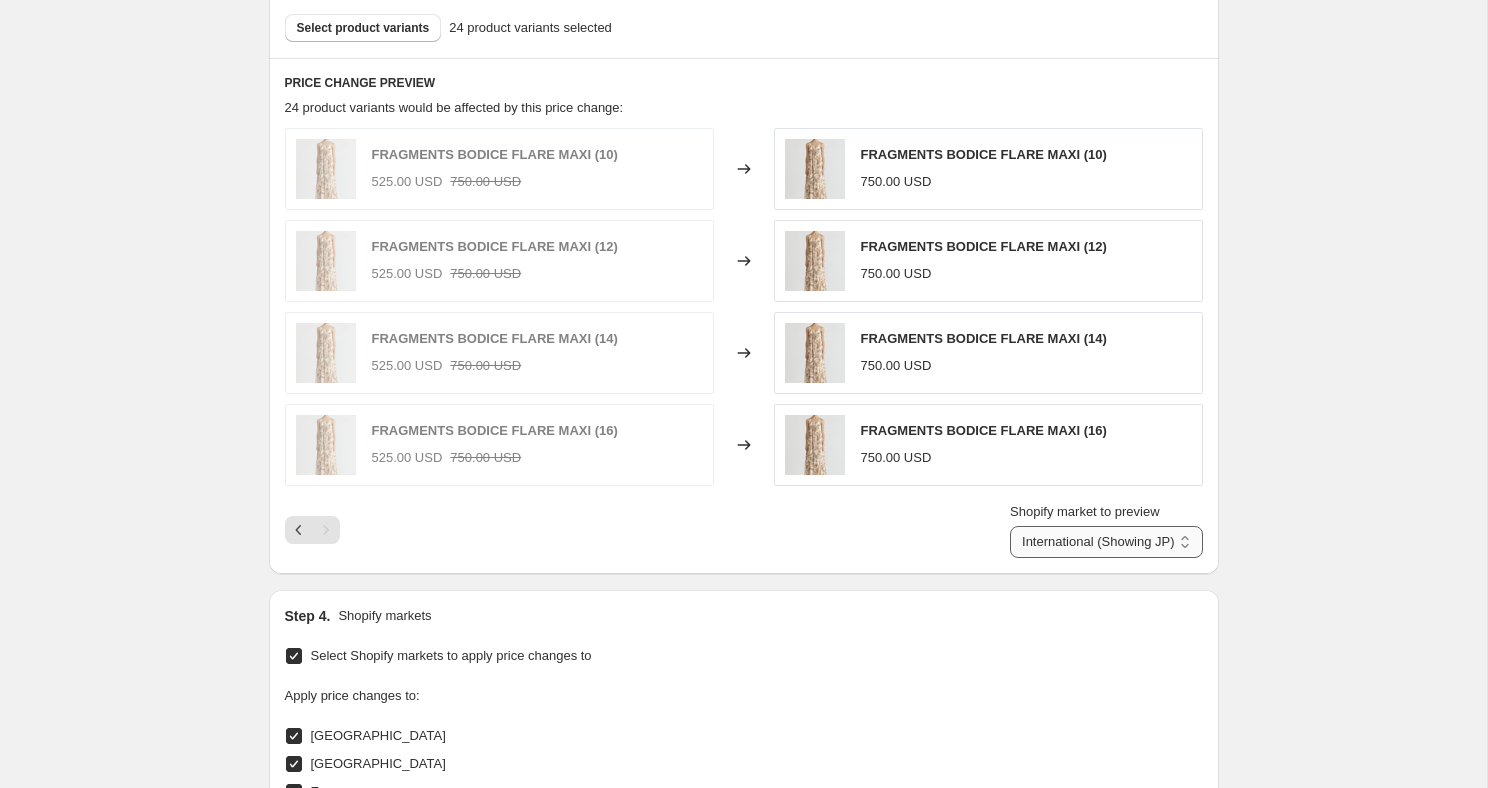 click on "Direct prices [GEOGRAPHIC_DATA] [GEOGRAPHIC_DATA] [GEOGRAPHIC_DATA] International  (Showing JP) [GEOGRAPHIC_DATA] [GEOGRAPHIC_DATA] [GEOGRAPHIC_DATA]" at bounding box center [1106, 542] 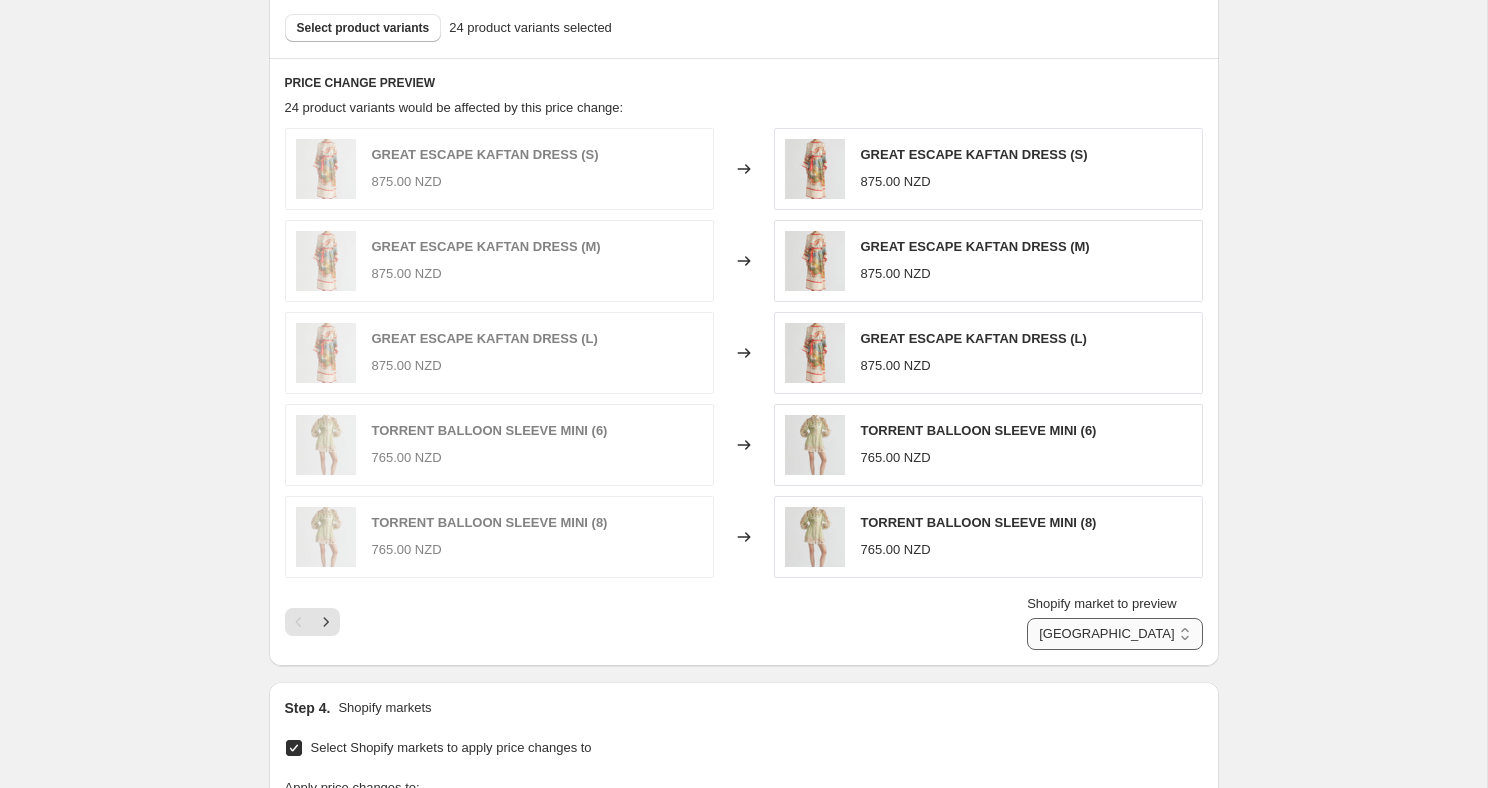 click on "Direct prices [GEOGRAPHIC_DATA] [GEOGRAPHIC_DATA] [GEOGRAPHIC_DATA] International  [GEOGRAPHIC_DATA] [GEOGRAPHIC_DATA] [GEOGRAPHIC_DATA]" at bounding box center [1114, 634] 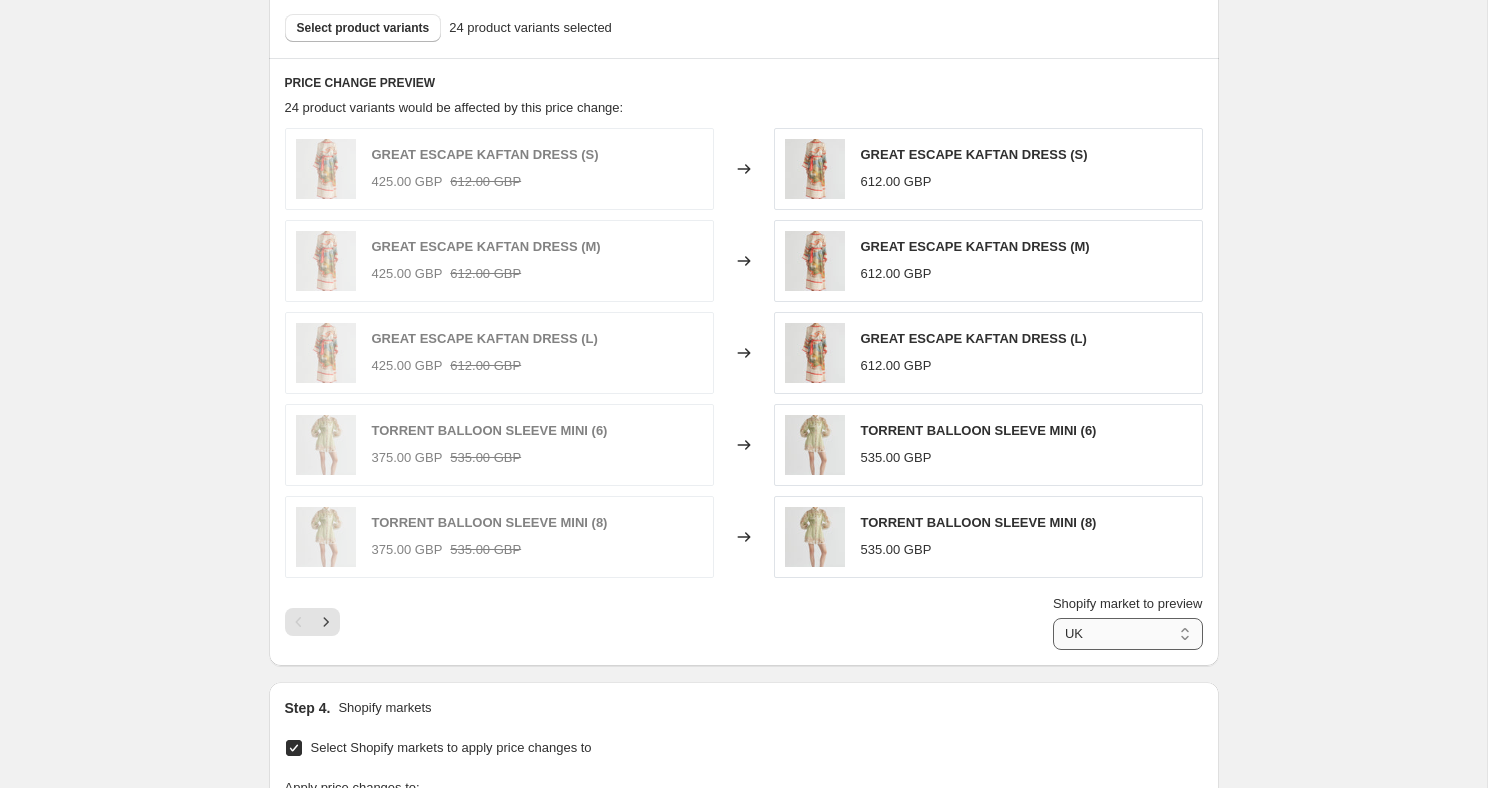 click on "Direct prices [GEOGRAPHIC_DATA] [GEOGRAPHIC_DATA] [GEOGRAPHIC_DATA] International  [GEOGRAPHIC_DATA] [GEOGRAPHIC_DATA] [GEOGRAPHIC_DATA]" at bounding box center [1128, 634] 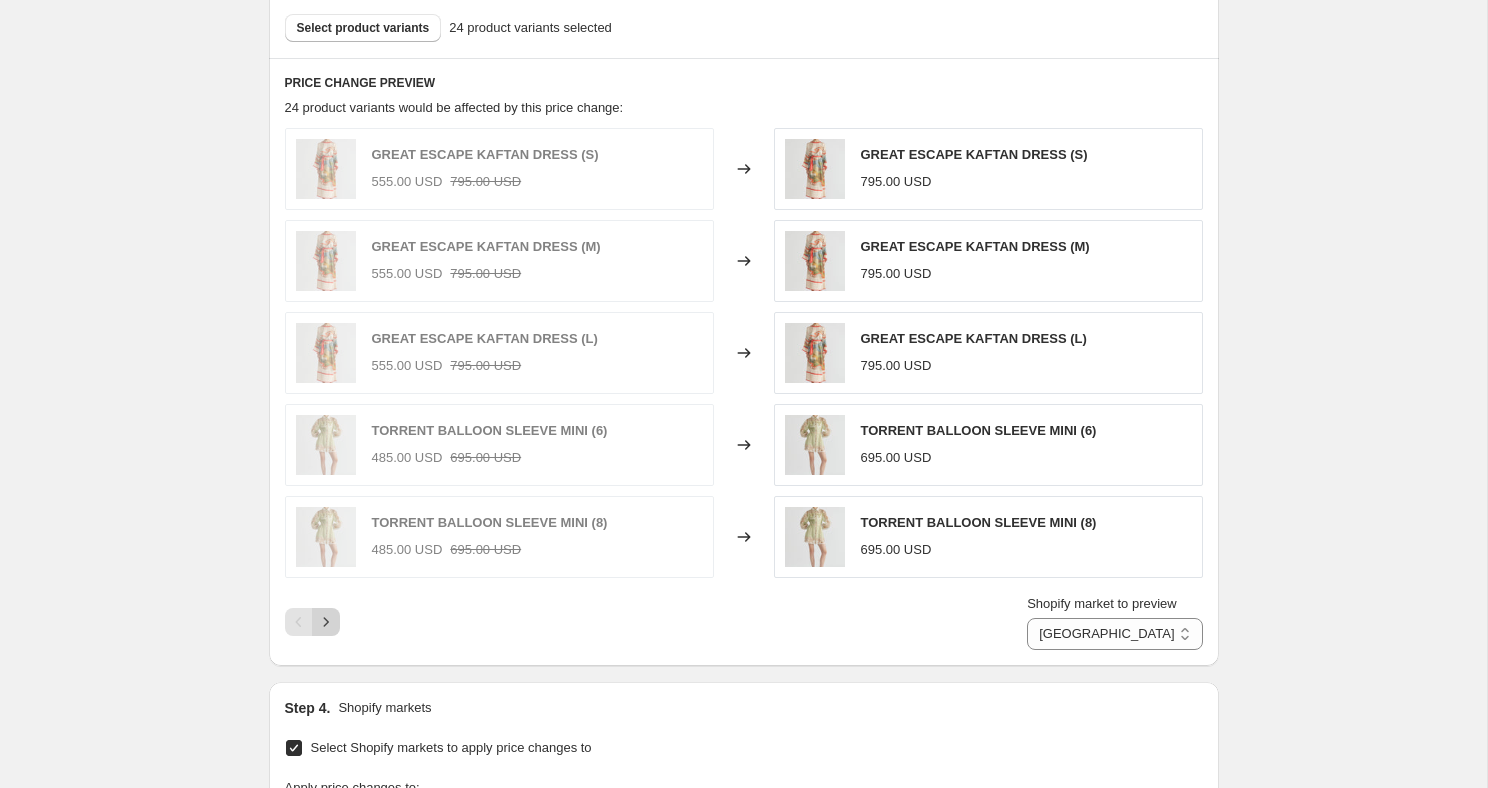 click 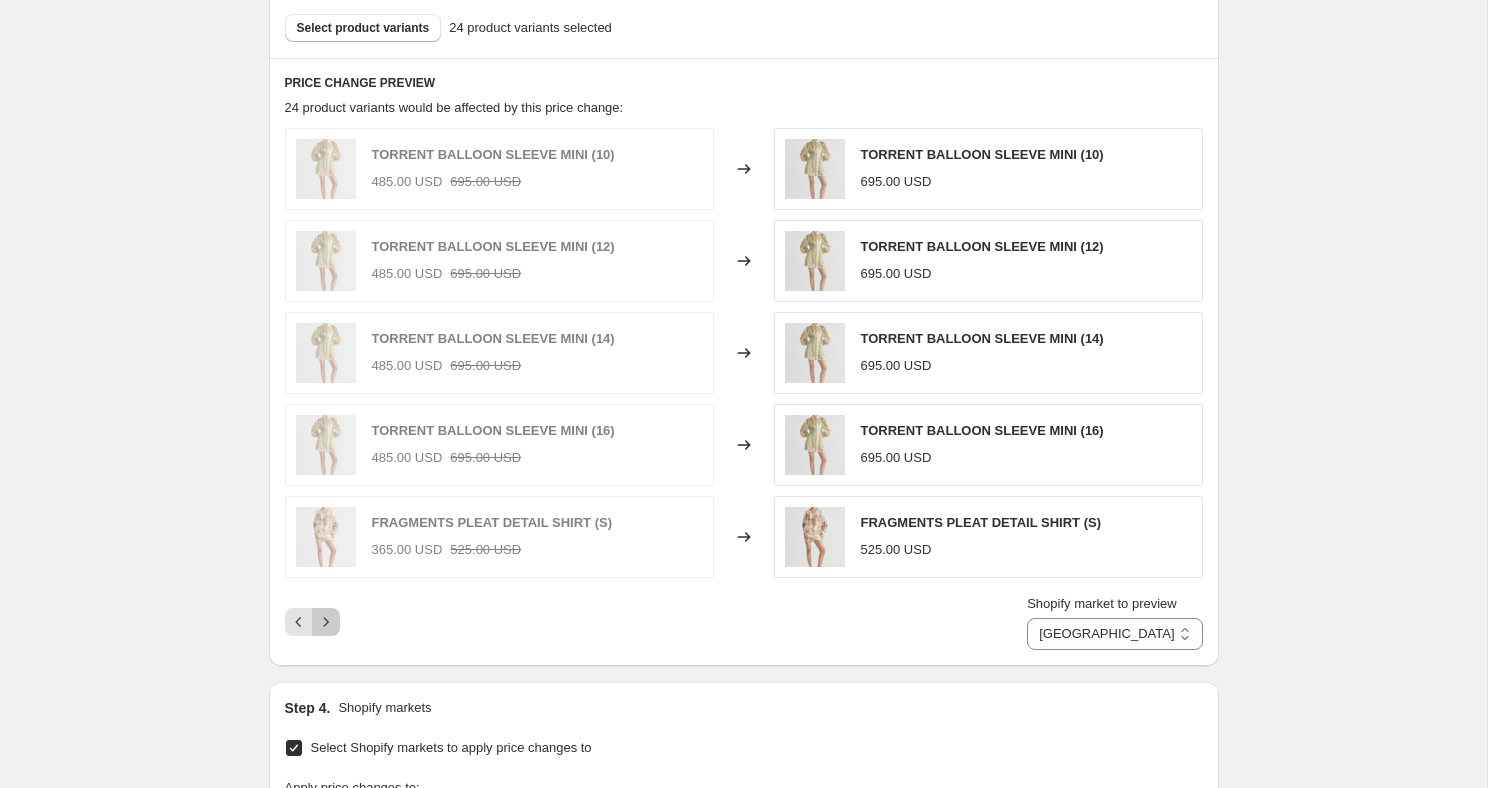 click 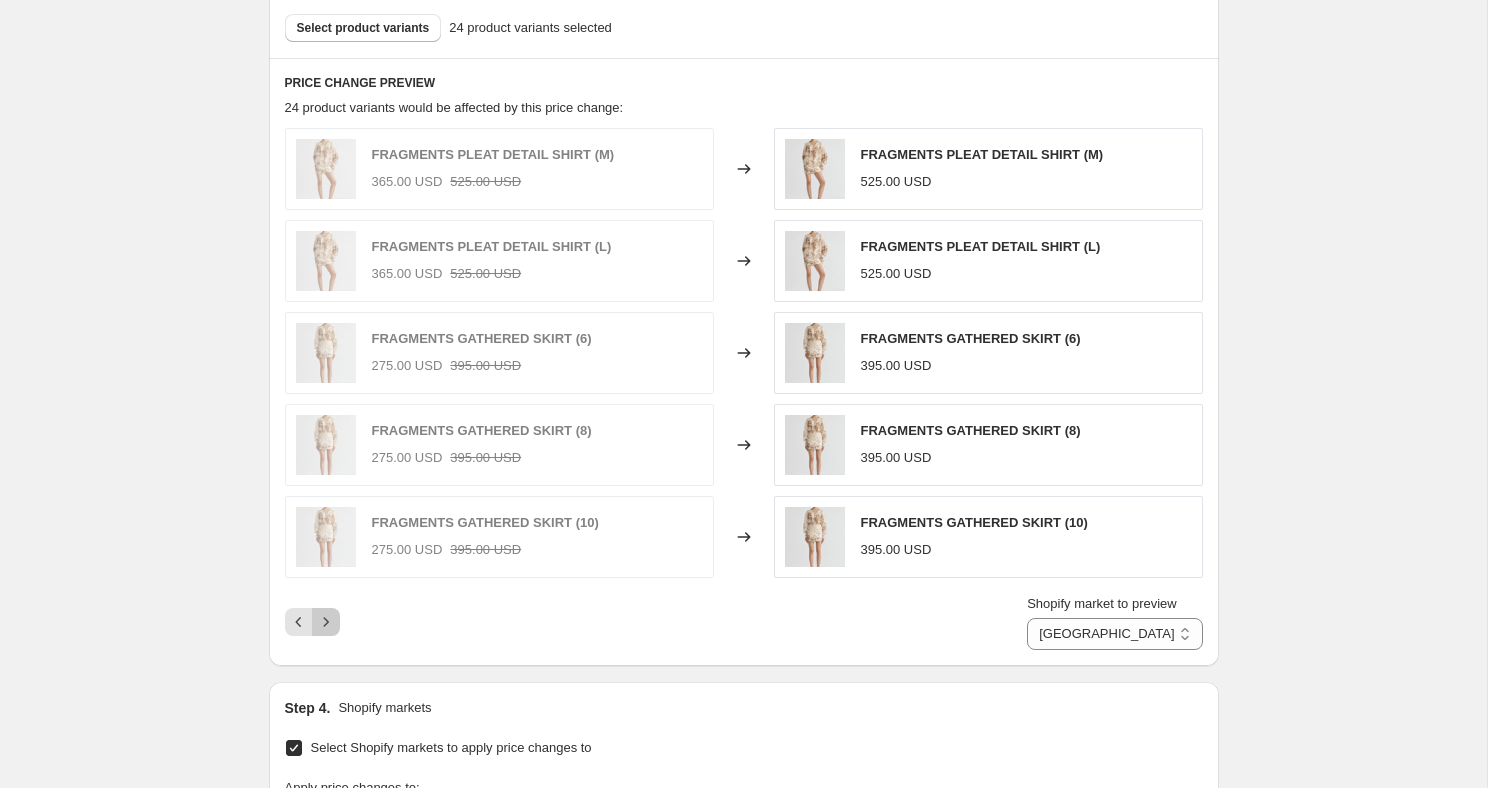 click 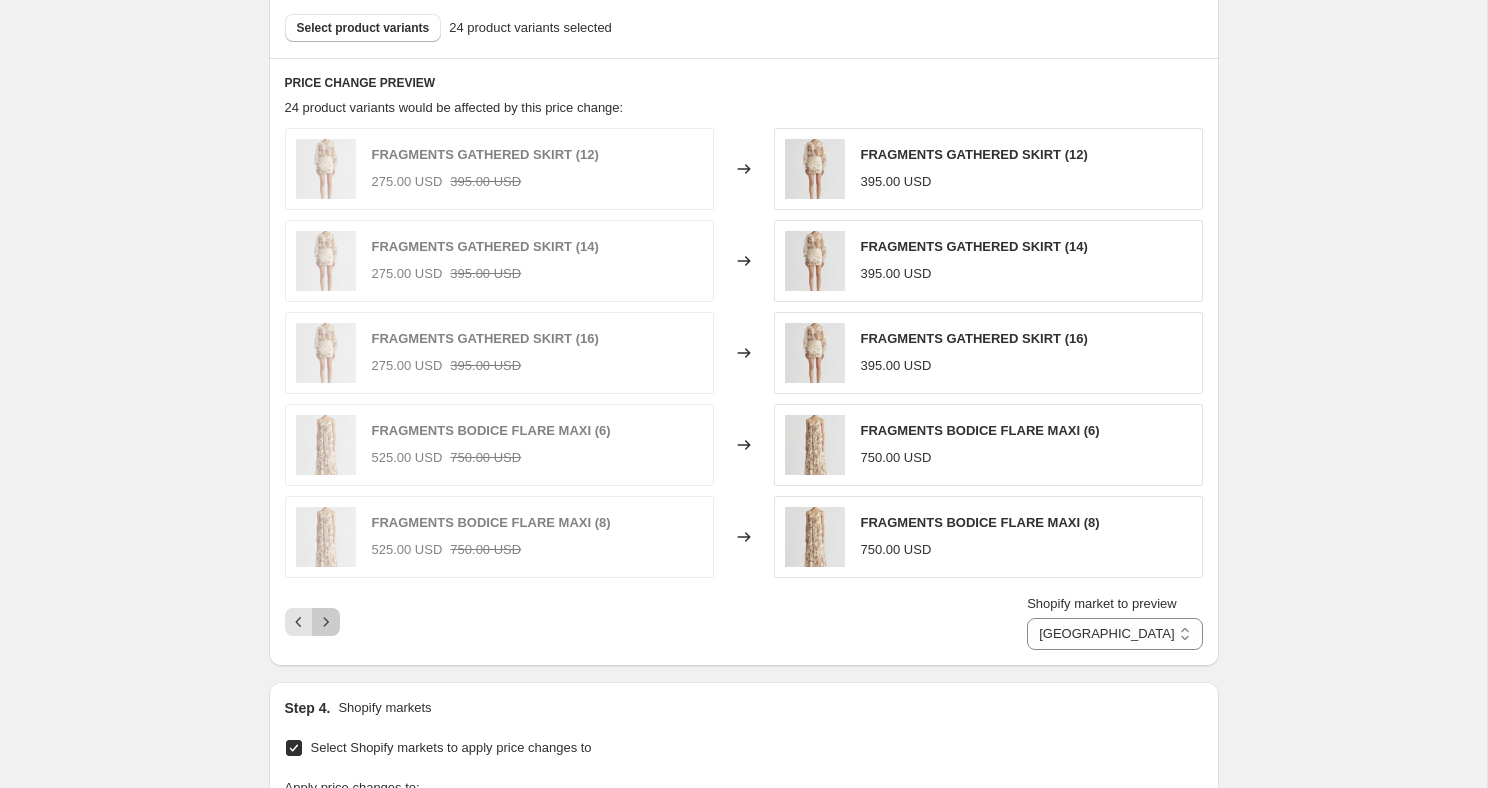click 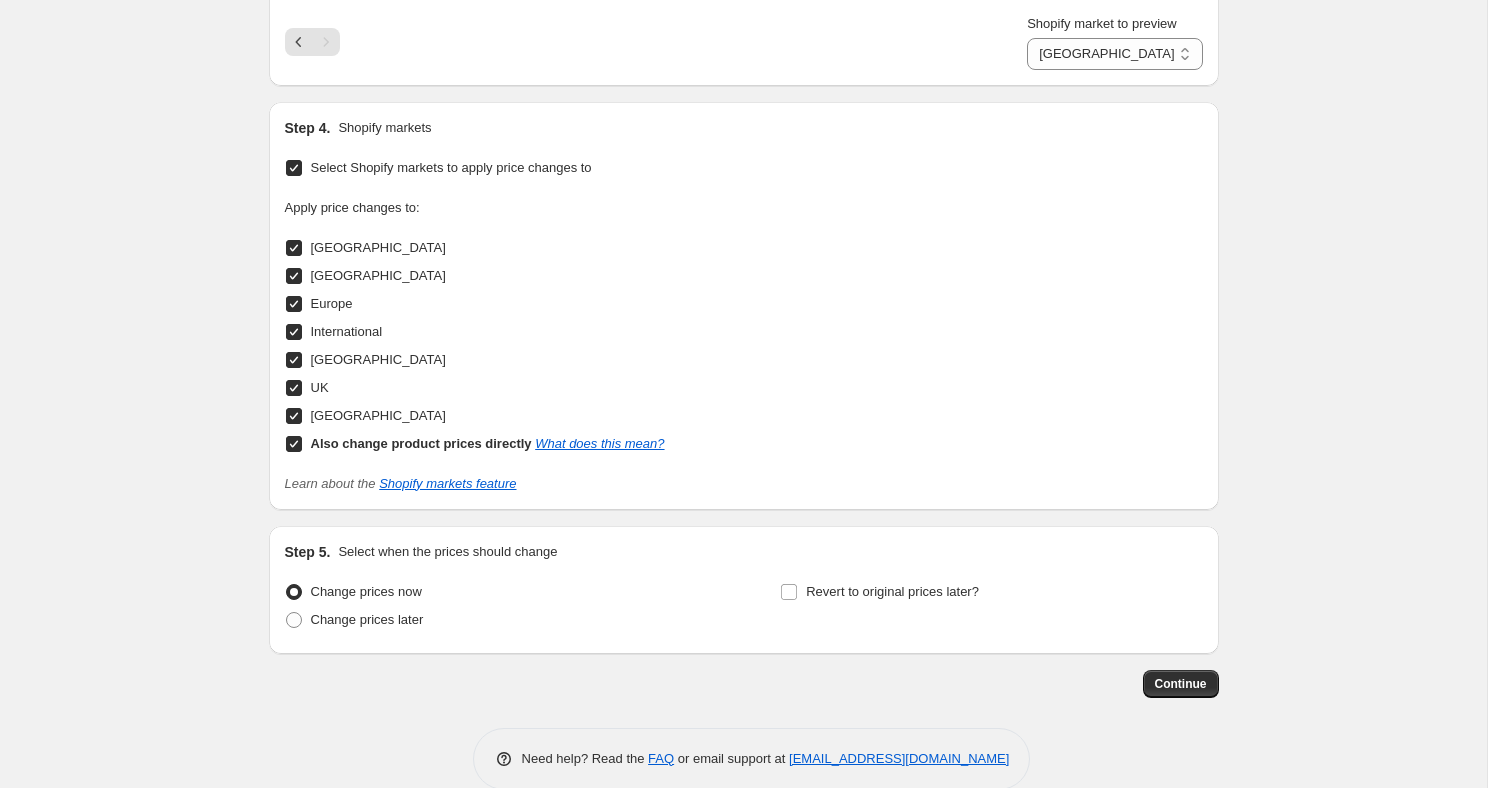scroll, scrollTop: 1409, scrollLeft: 0, axis: vertical 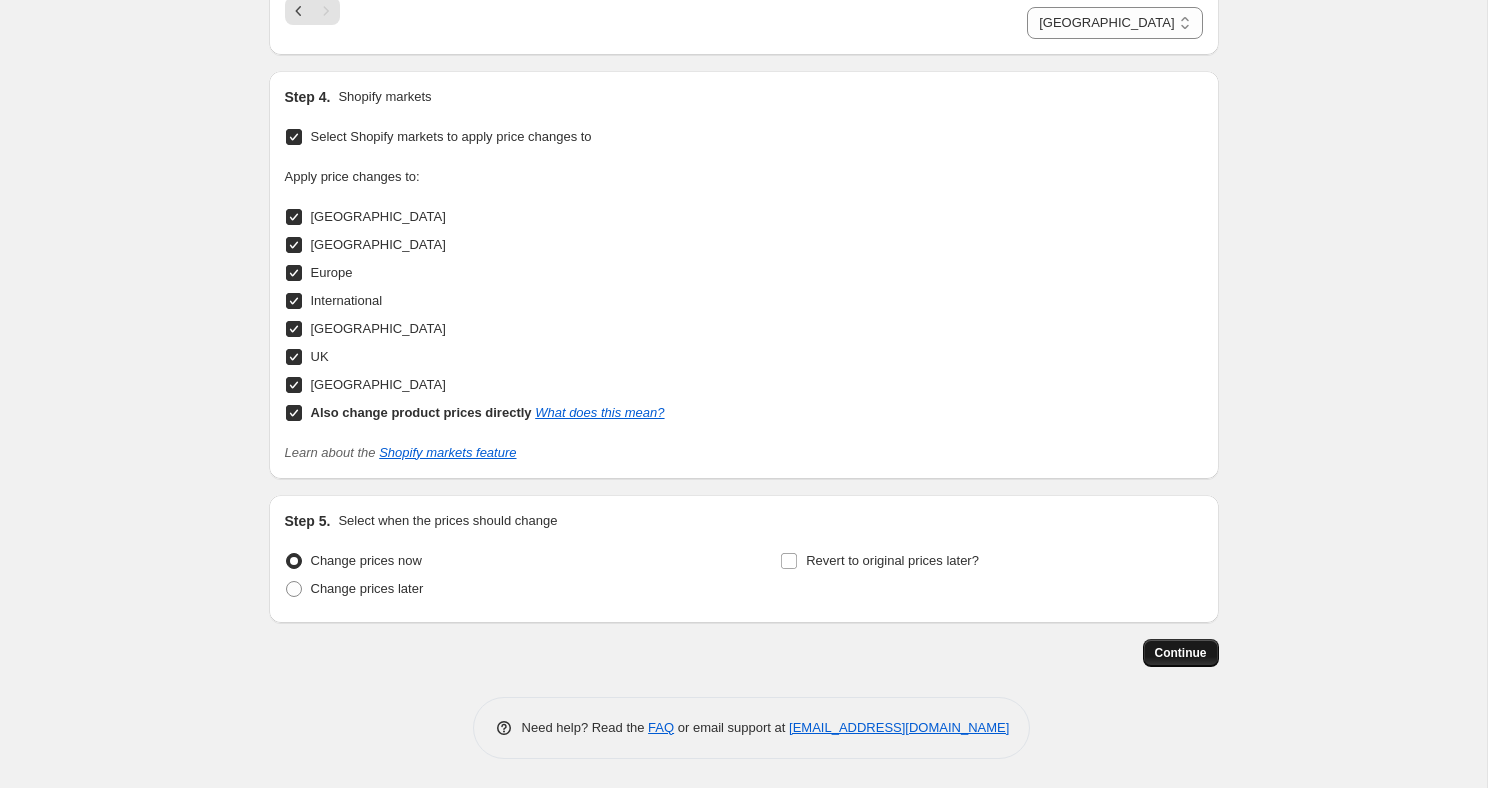 click on "Continue" at bounding box center (1181, 653) 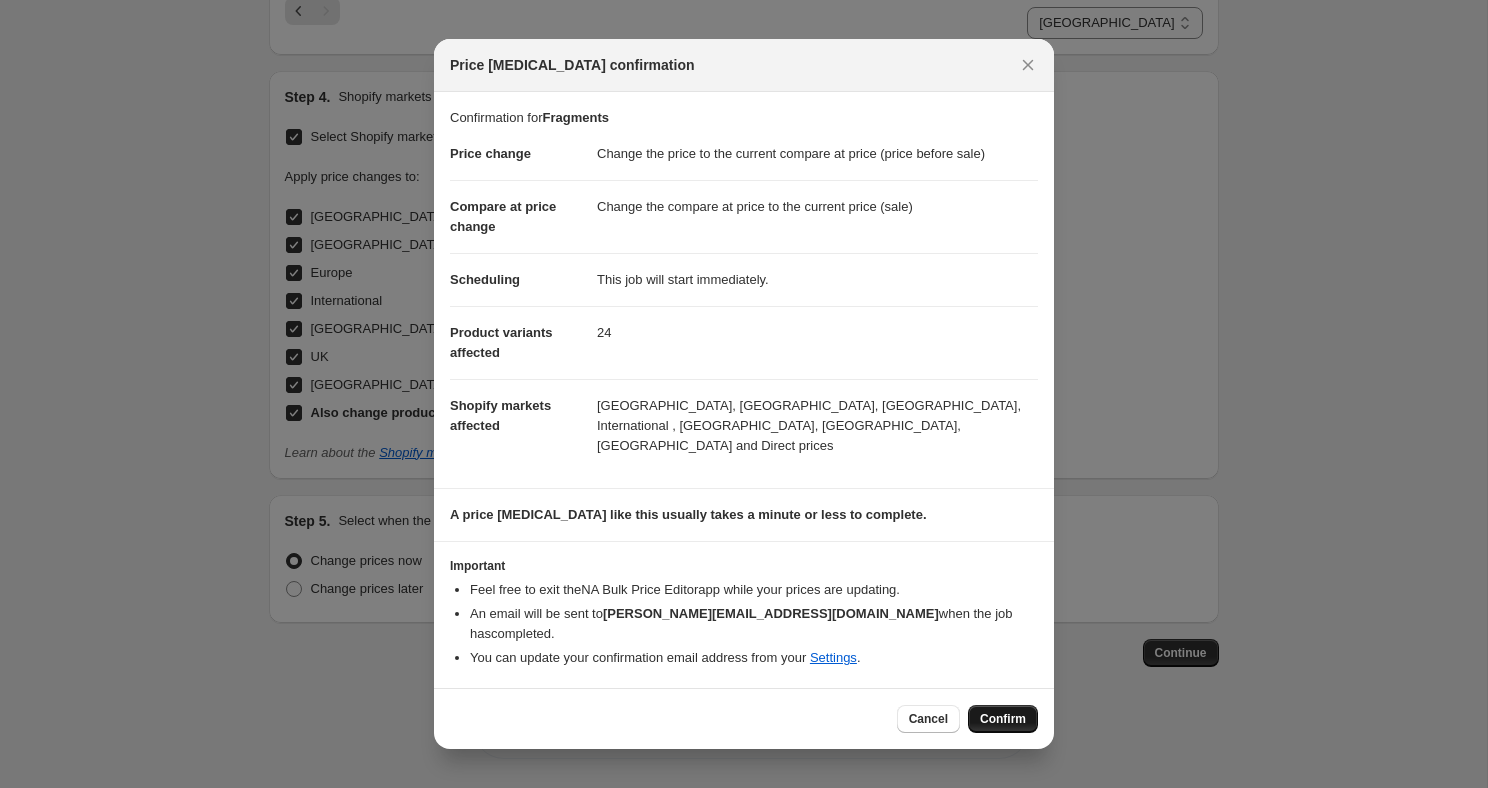 click on "Confirm" at bounding box center [1003, 719] 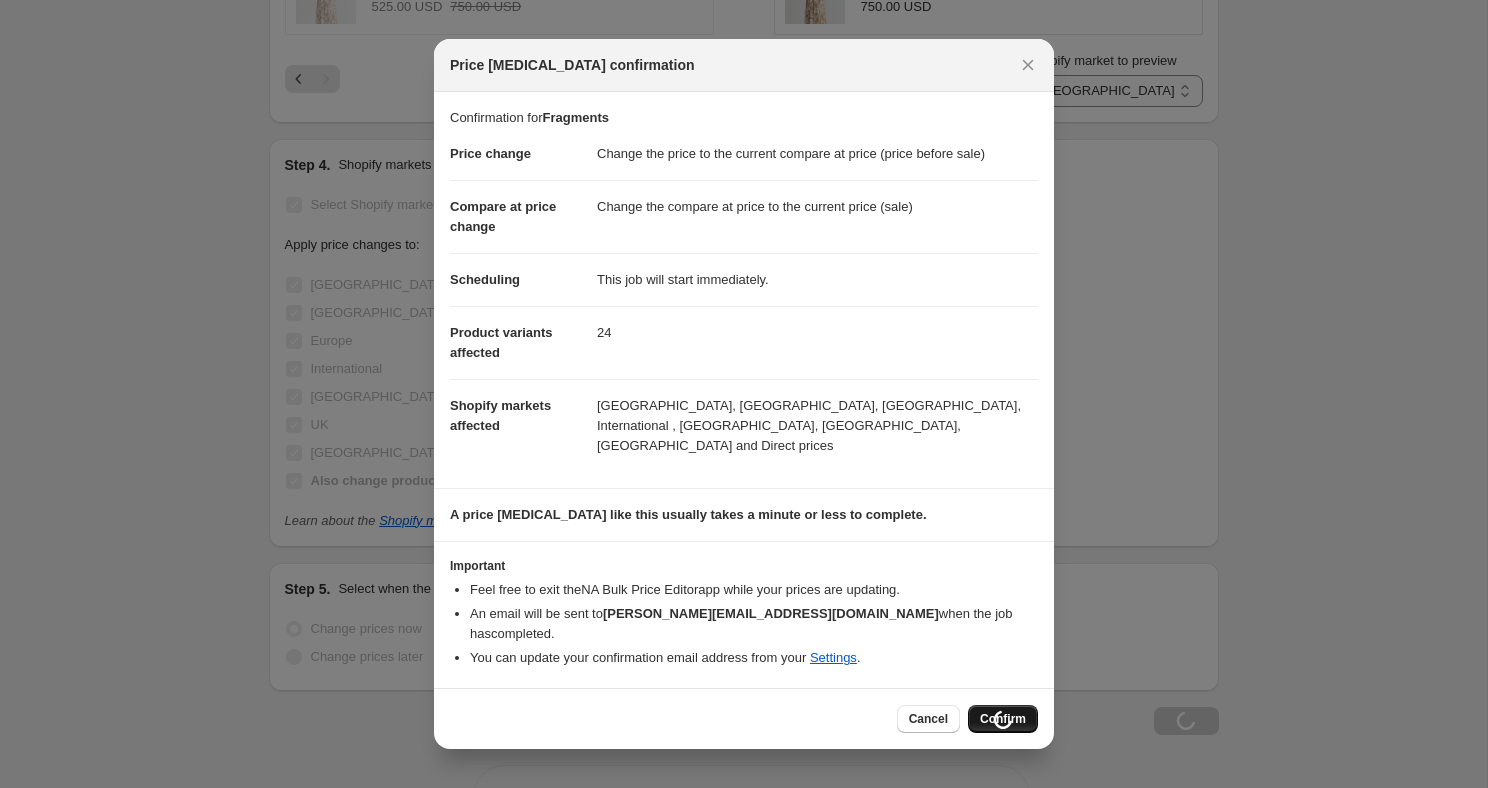 scroll, scrollTop: 1477, scrollLeft: 0, axis: vertical 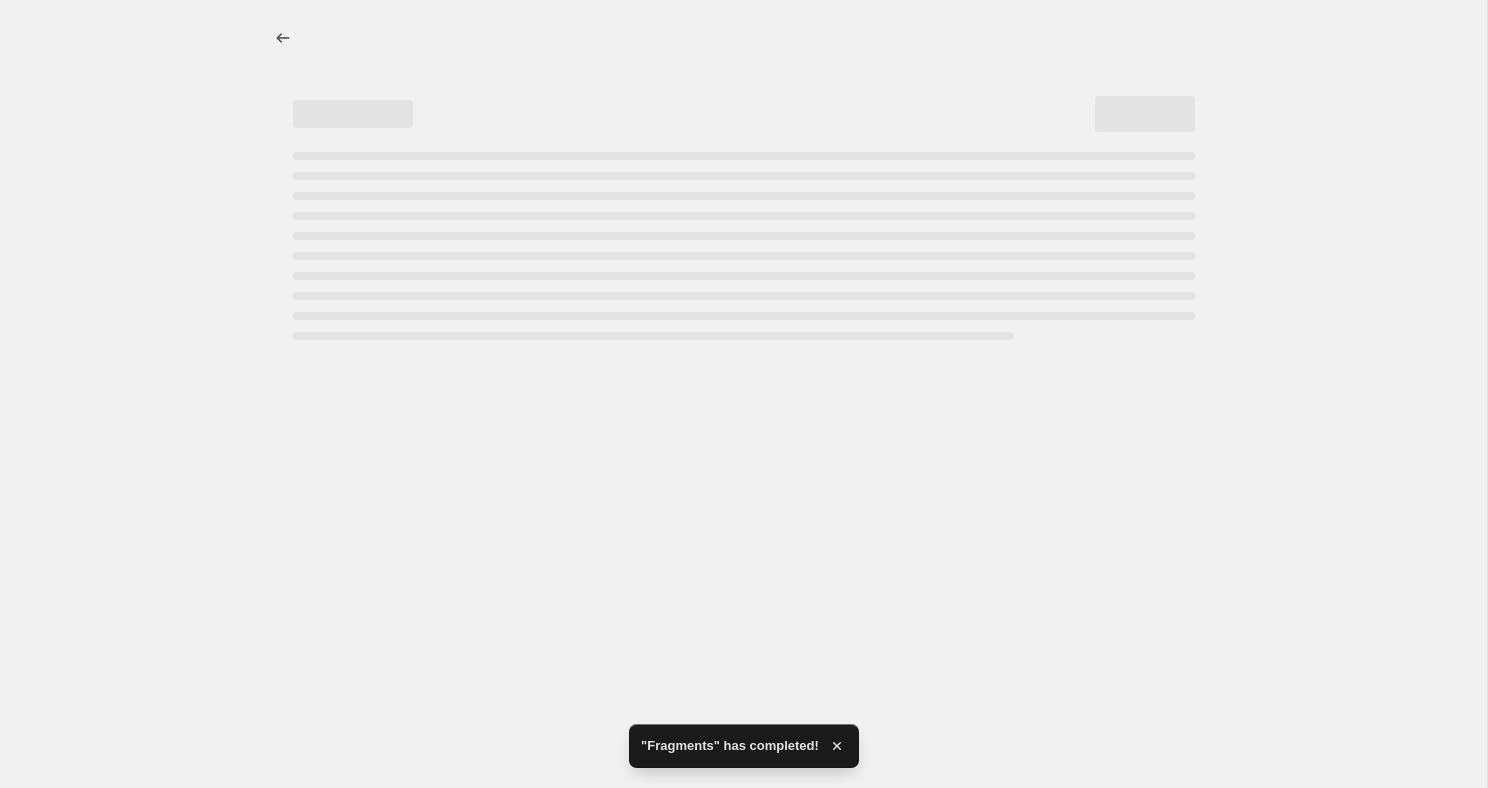 select on "ecap" 